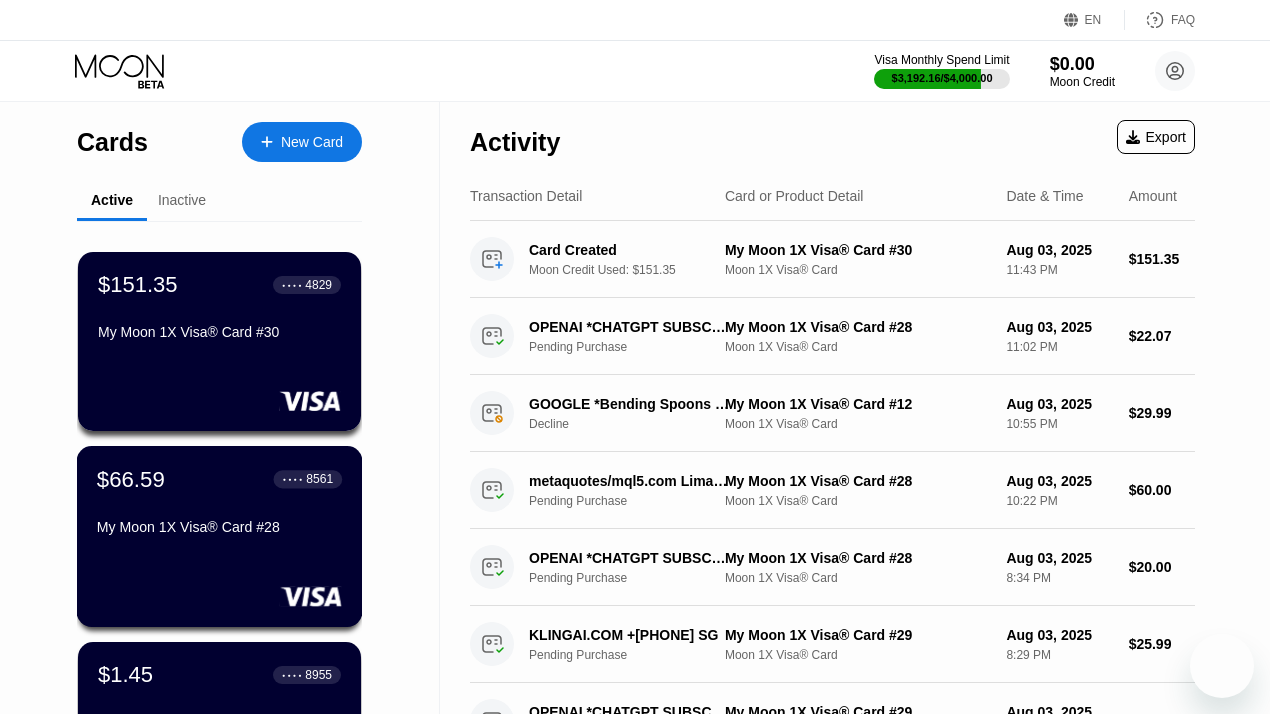 scroll, scrollTop: 0, scrollLeft: 0, axis: both 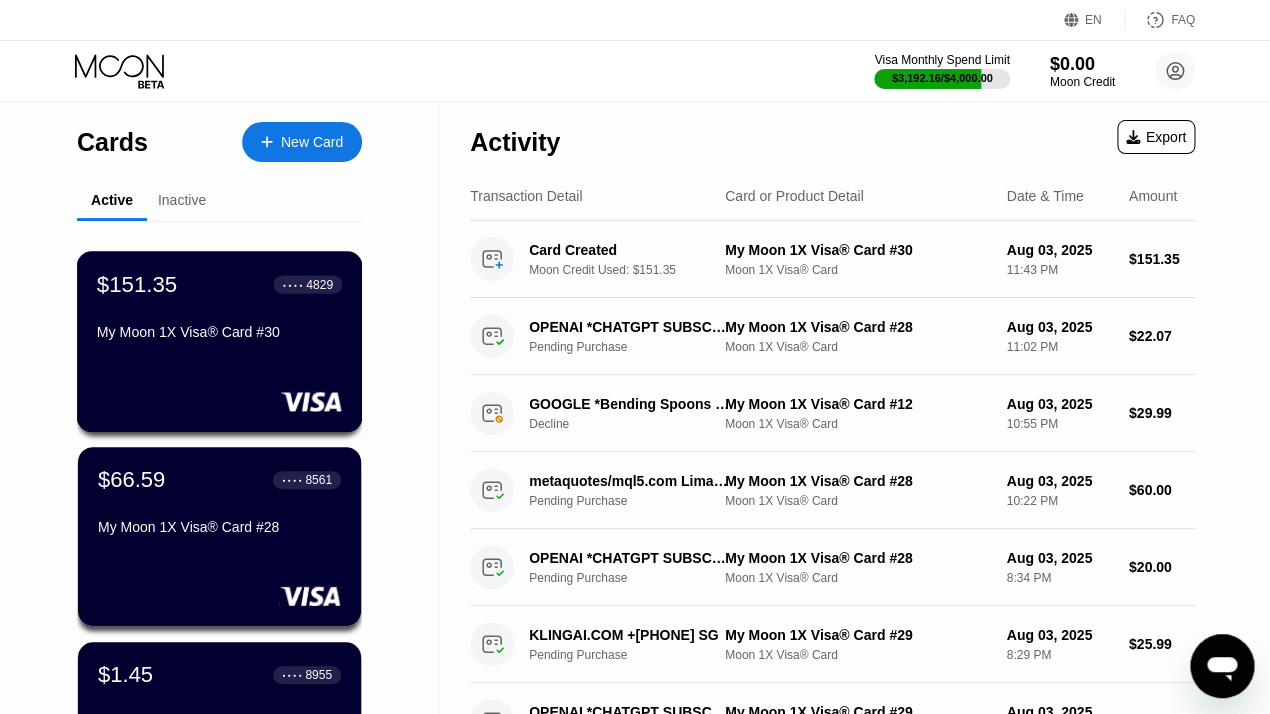 click at bounding box center (219, 401) 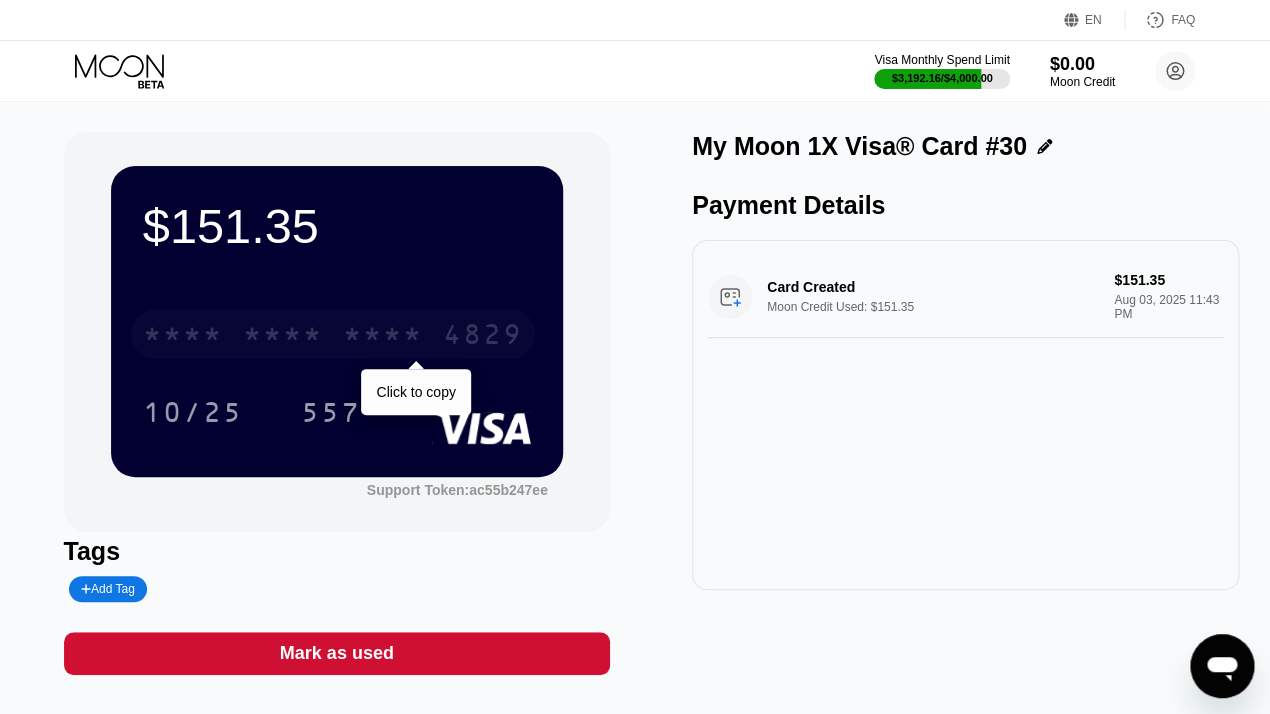 click on "* * * *" at bounding box center (283, 337) 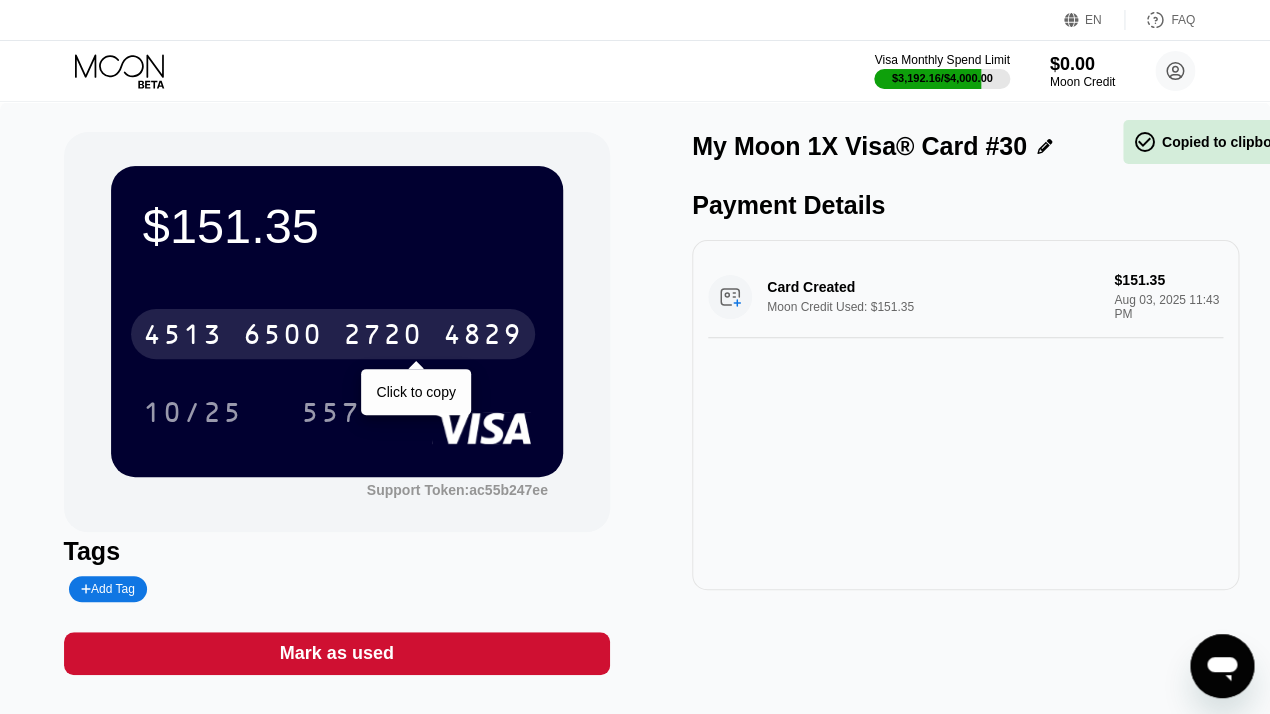 click on "6500" at bounding box center (283, 337) 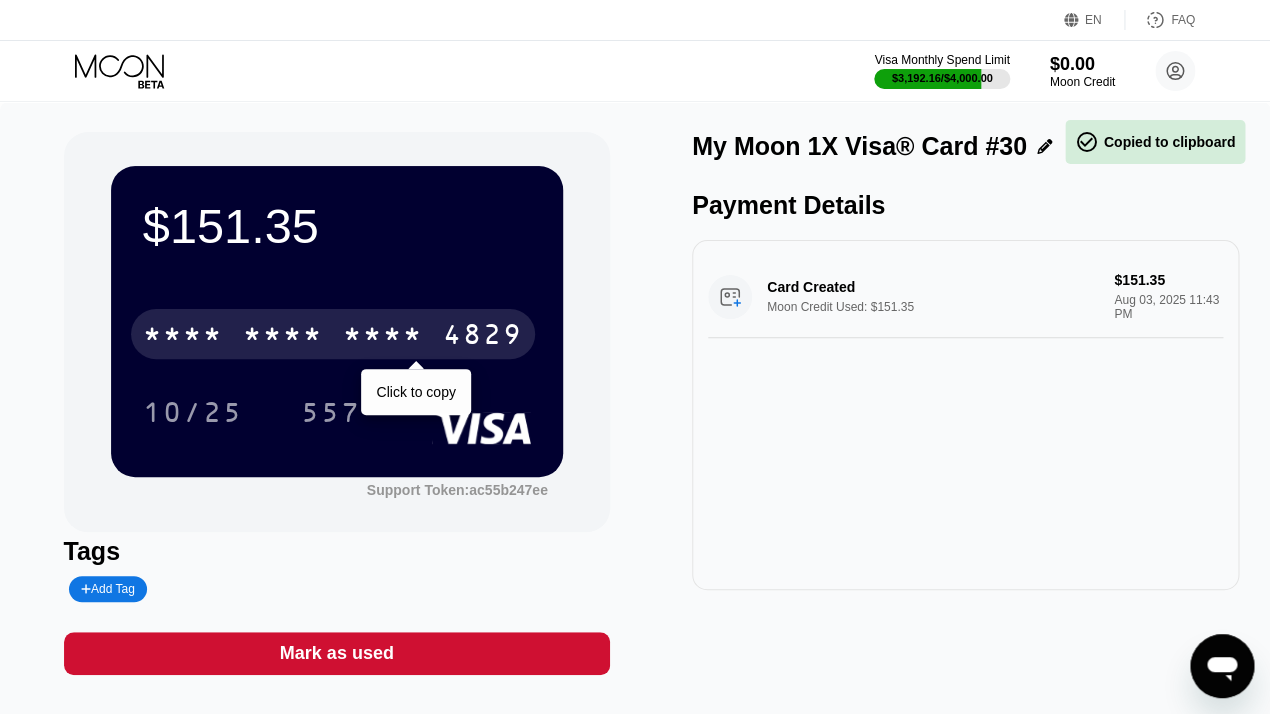 click on "* * * *" at bounding box center (283, 337) 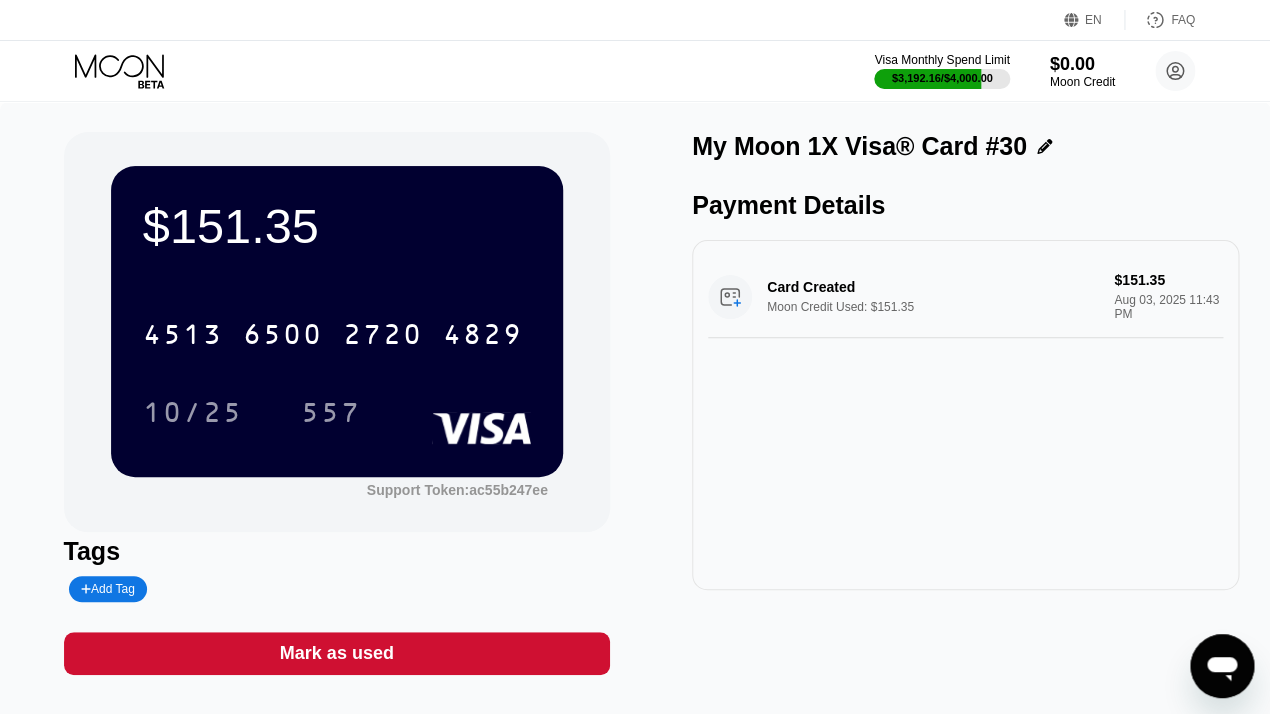 click 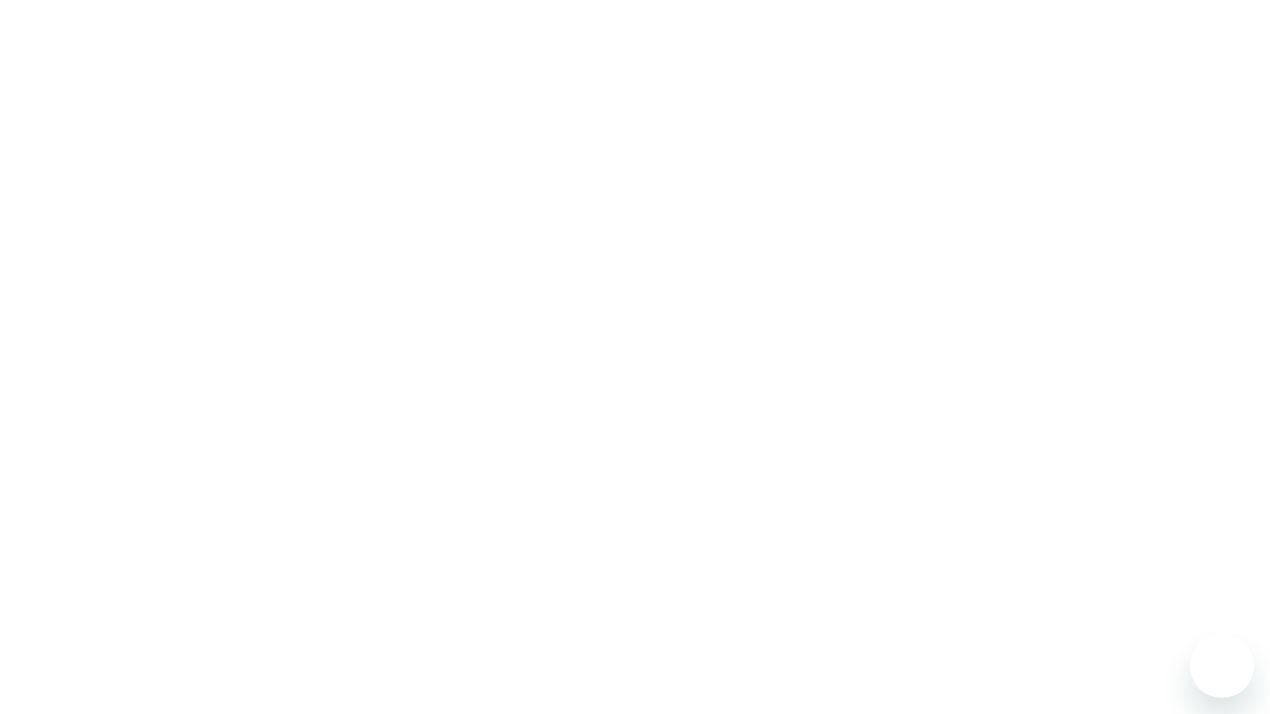 scroll, scrollTop: 0, scrollLeft: 0, axis: both 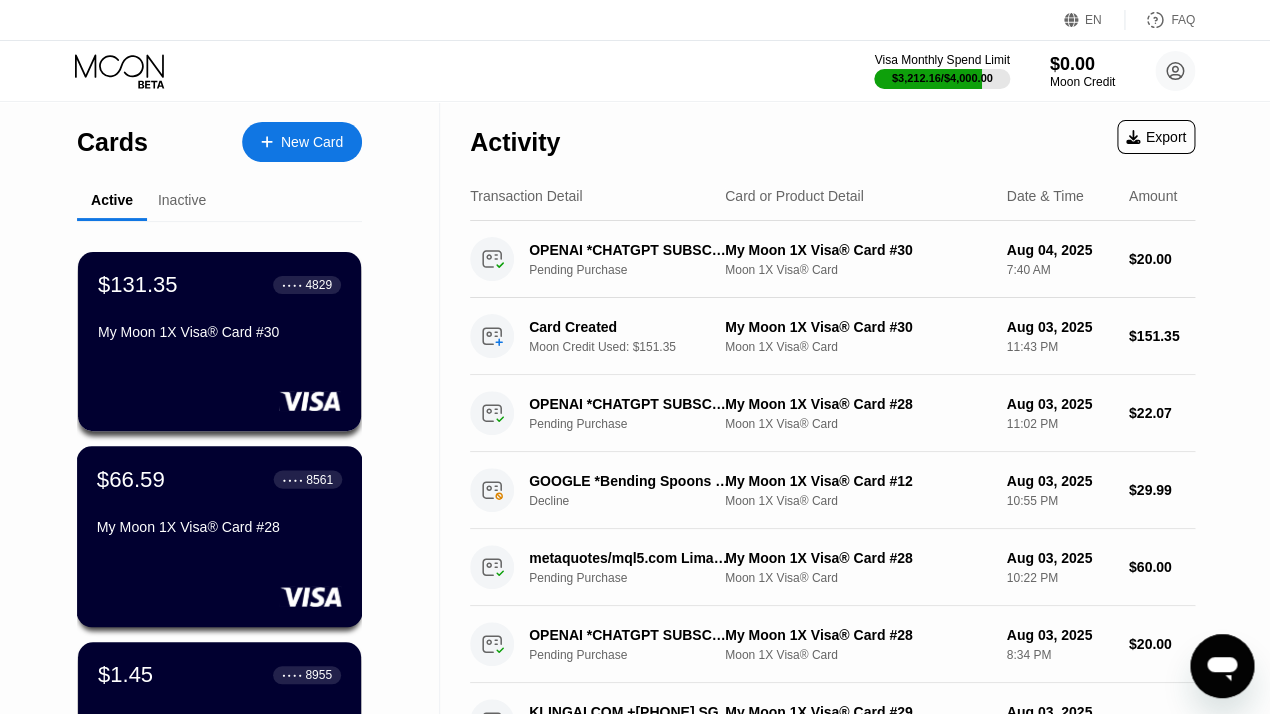 click on "$66.59 ● ● ● ● 8561 My Moon 1X Visa® Card #28" at bounding box center [219, 504] 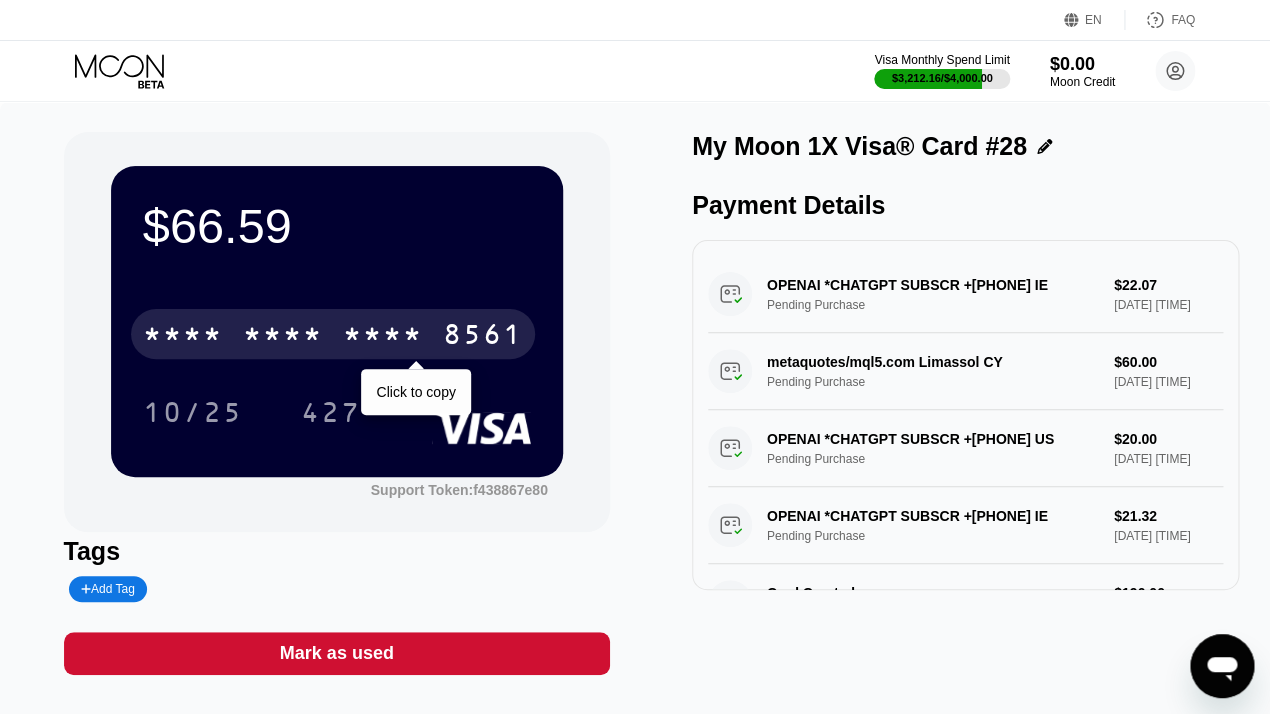 click on "* * * * * * * * * * * * 8561" at bounding box center (333, 334) 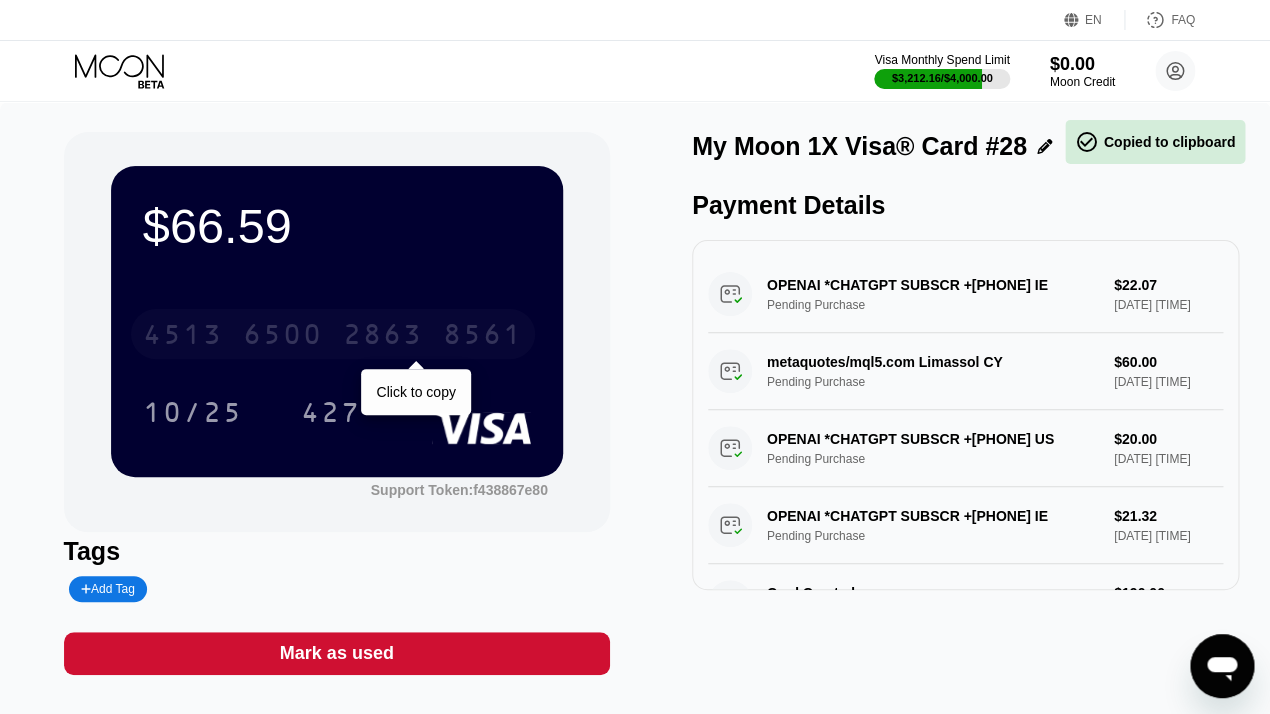 click on "4513 6500 2863 8561" at bounding box center (333, 334) 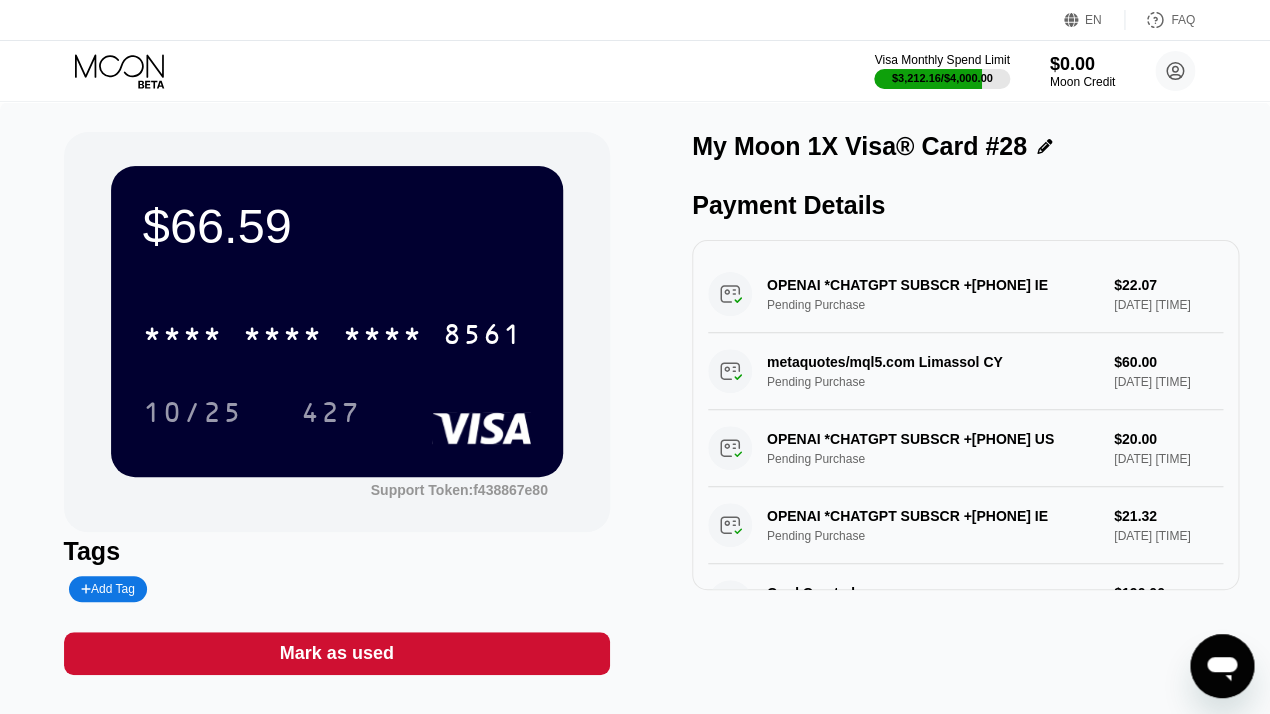 click 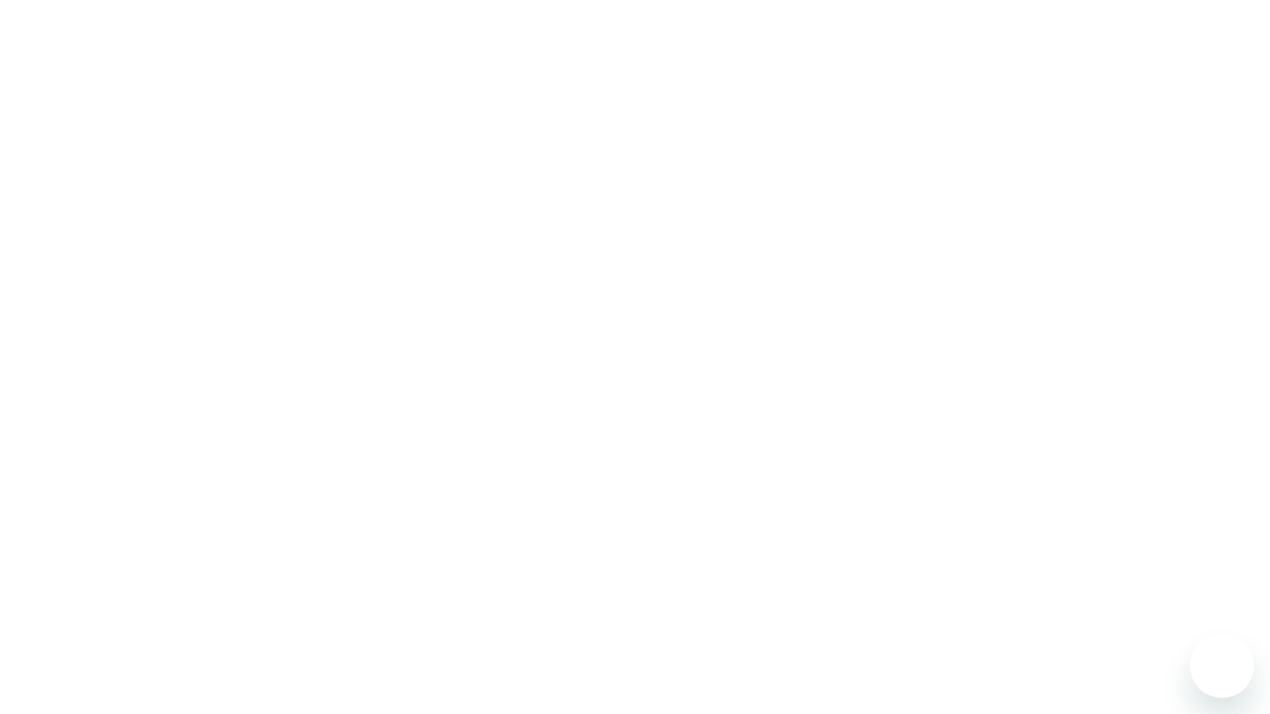 scroll, scrollTop: 0, scrollLeft: 0, axis: both 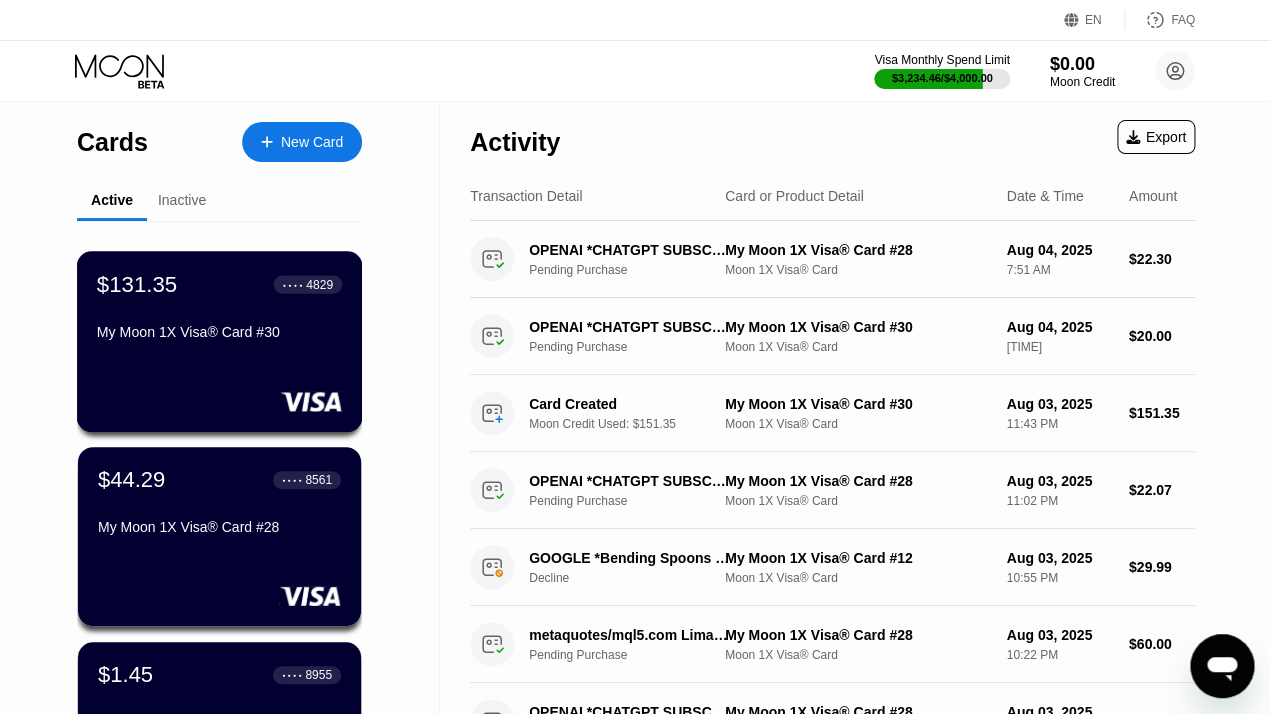 click on "$131.35 ● ● ● ● [CARD_LAST_FOUR] My Moon 1X Visa® Card #30" at bounding box center [220, 341] 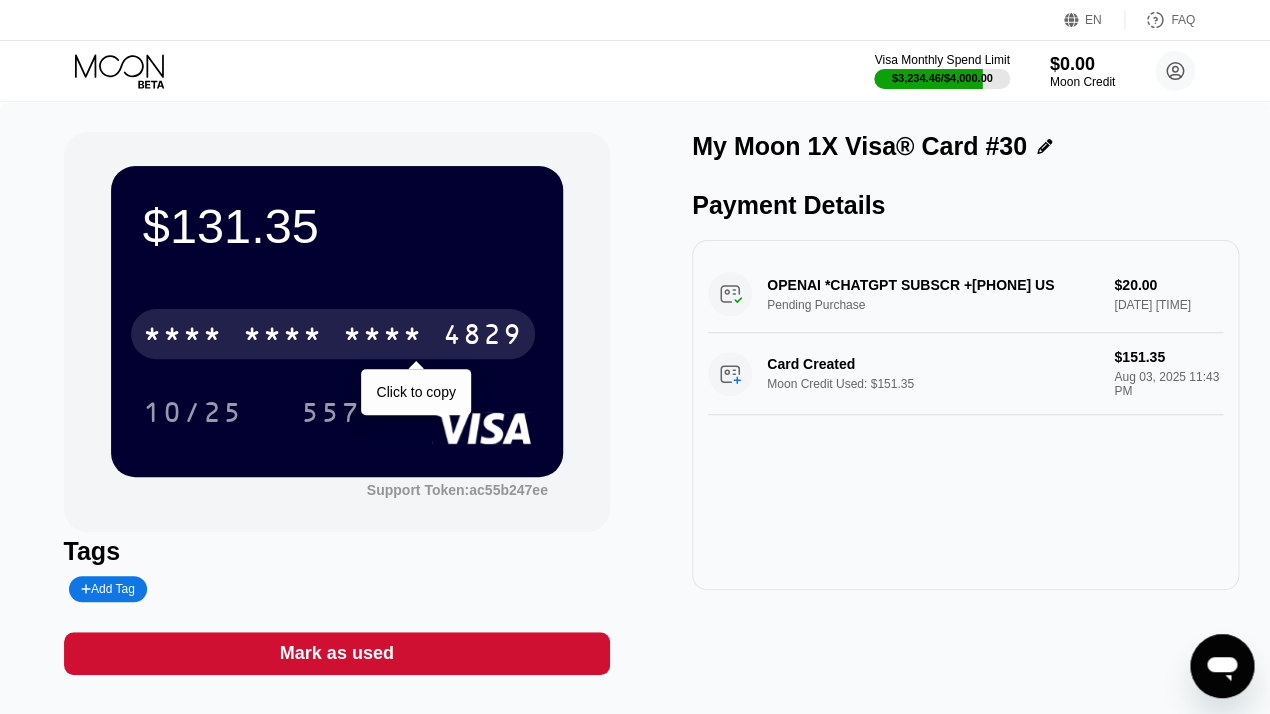 click on "* * * *" at bounding box center [283, 337] 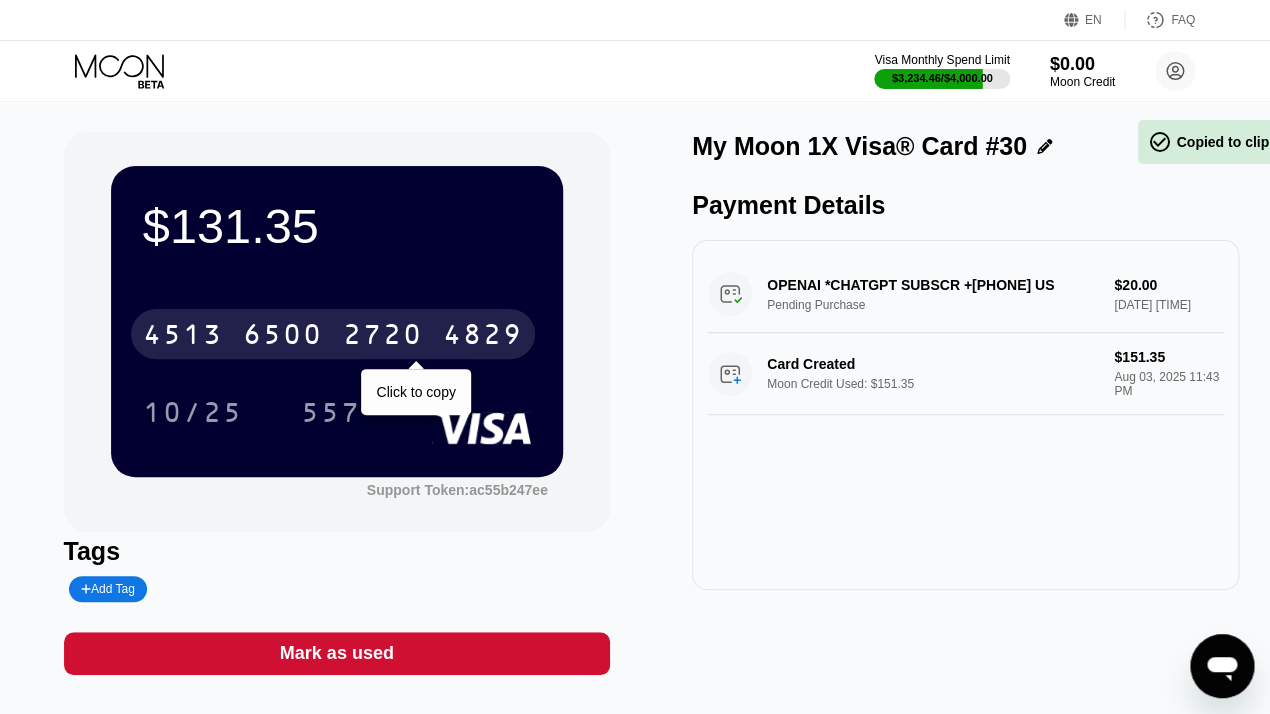 click on "6500" at bounding box center [283, 337] 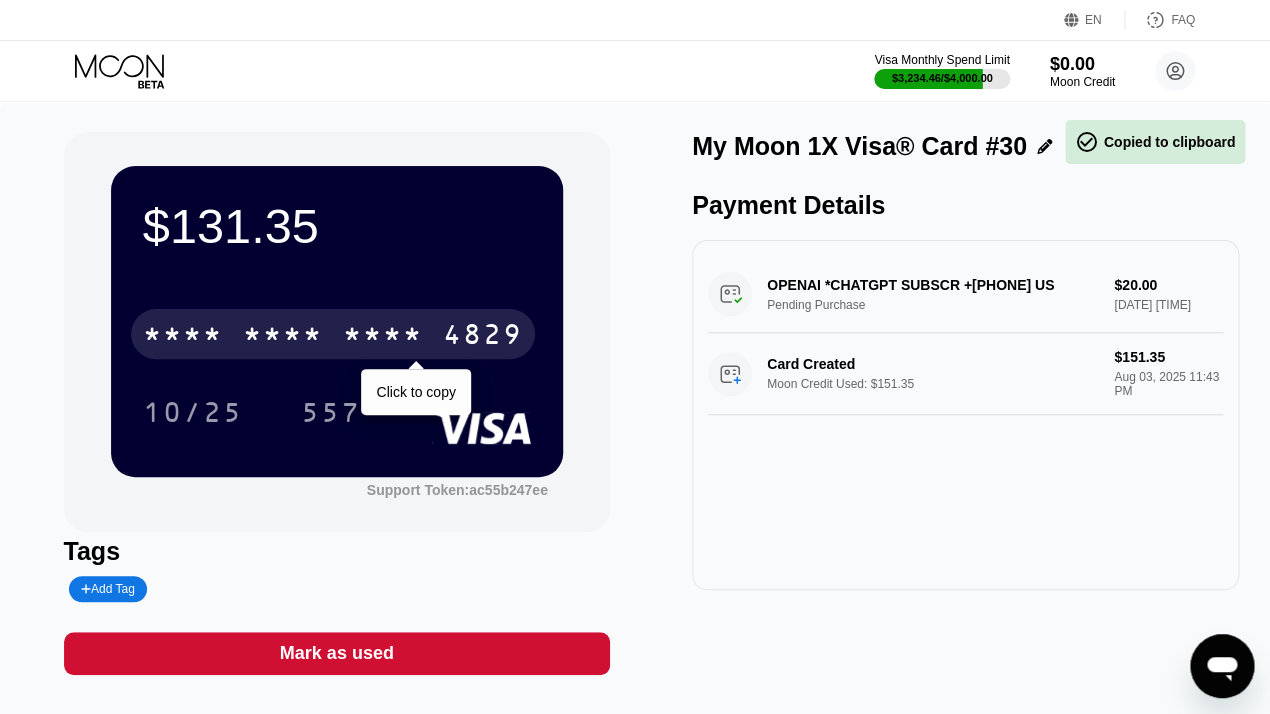 click on "* * * *" at bounding box center [283, 337] 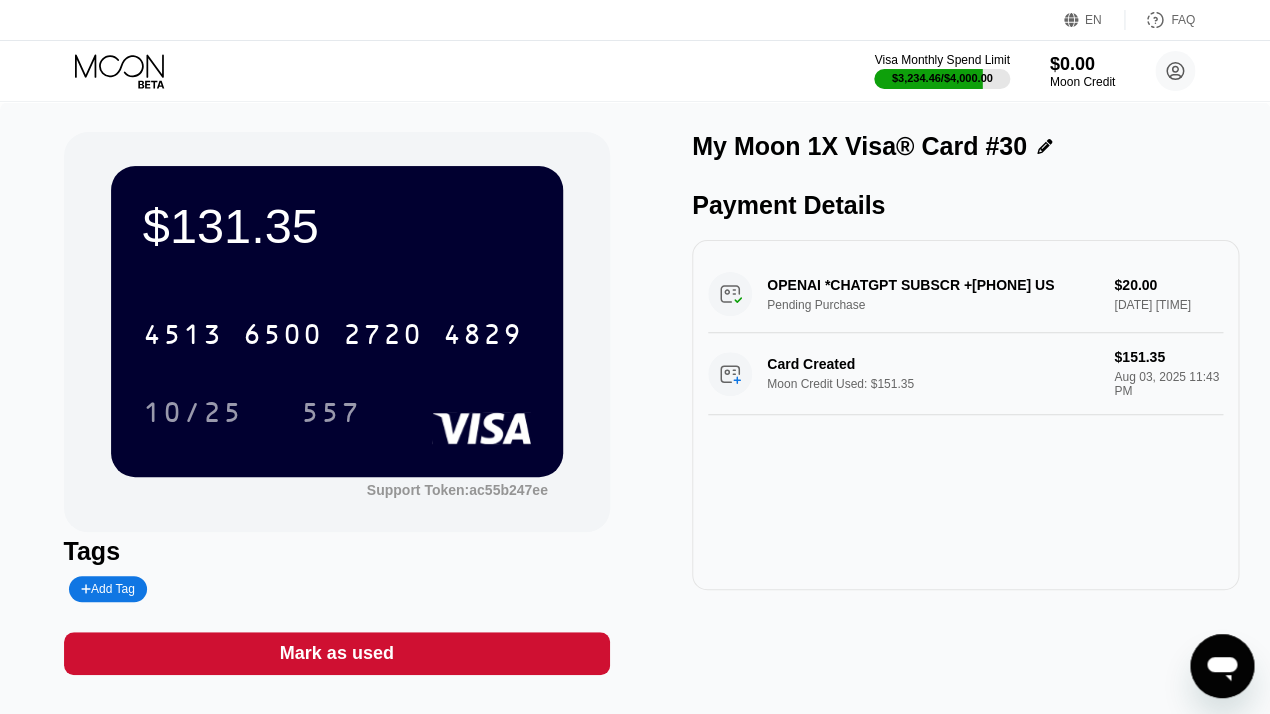 click 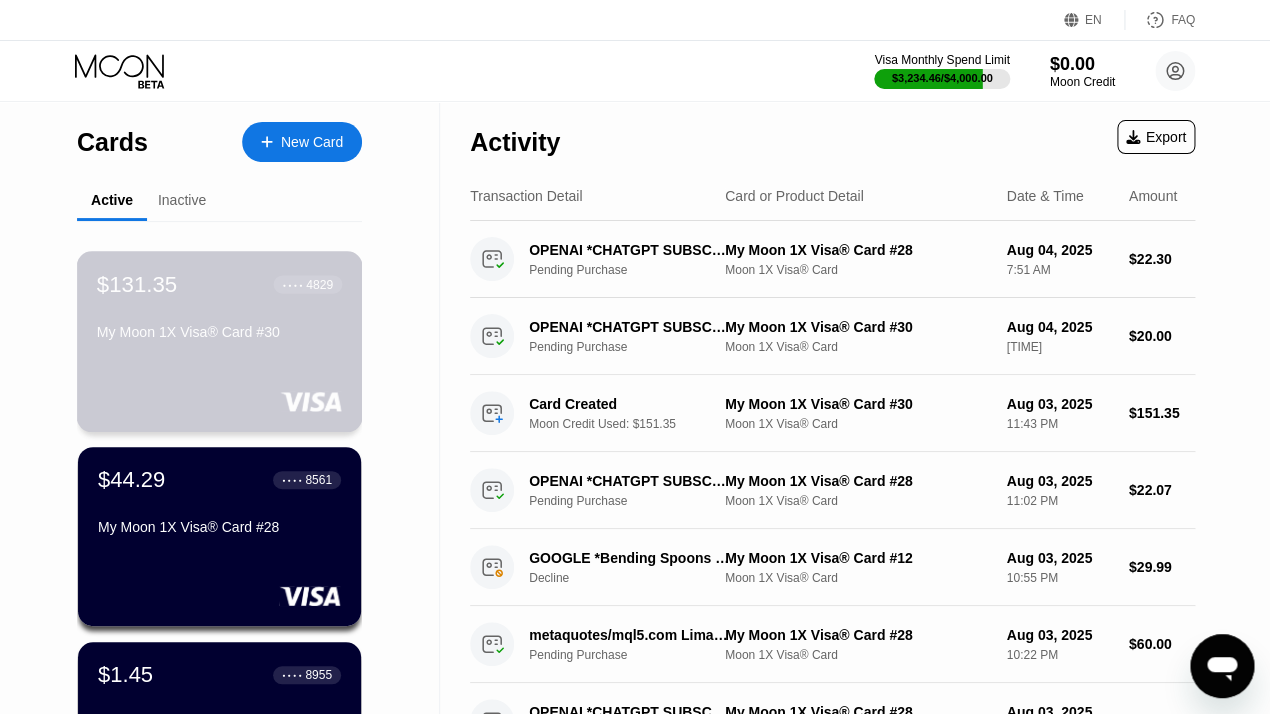 click on "$131.35 ● ● ● ● 4829 My Moon 1X Visa® Card #30" at bounding box center (219, 309) 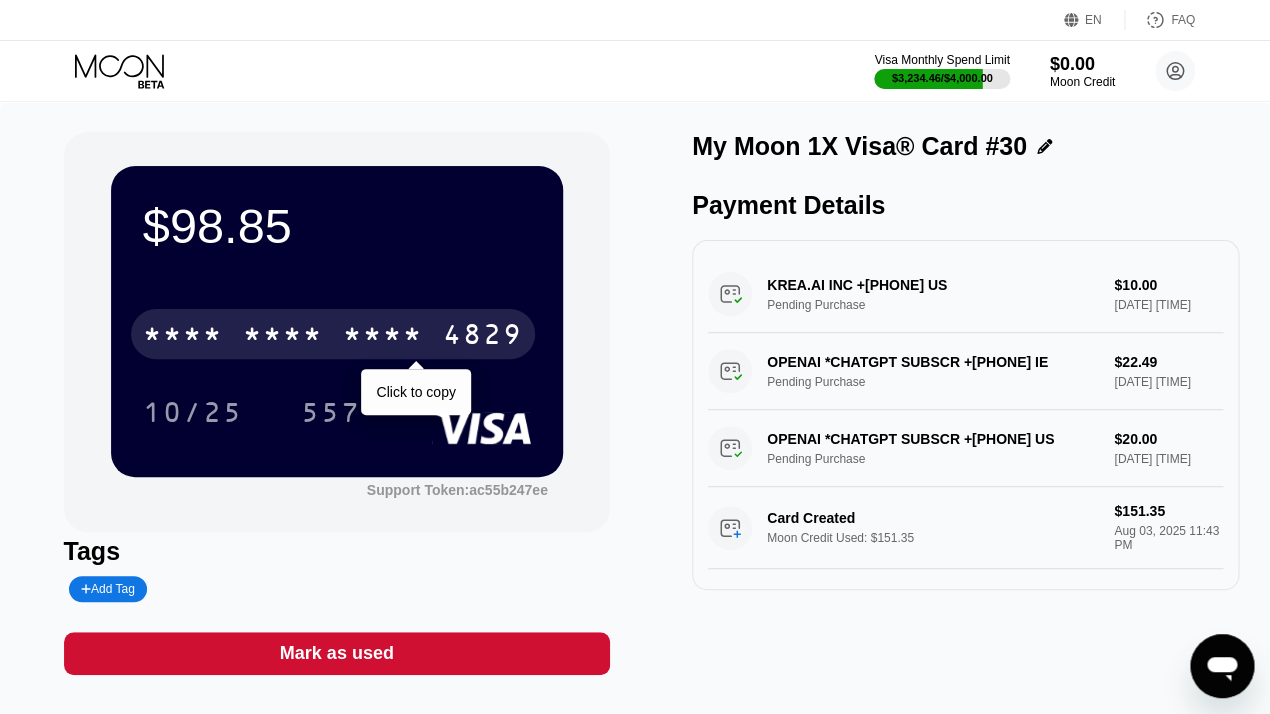 click on "* * * *" at bounding box center (283, 337) 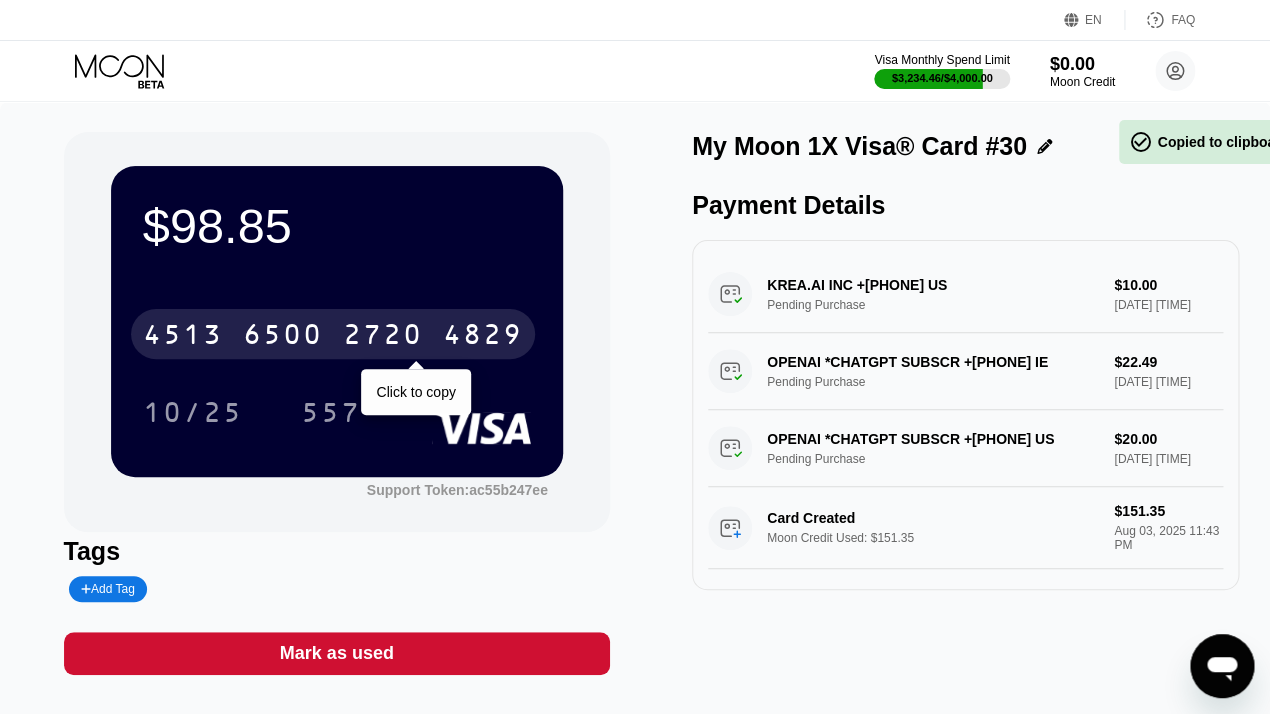 click on "6500" at bounding box center [283, 337] 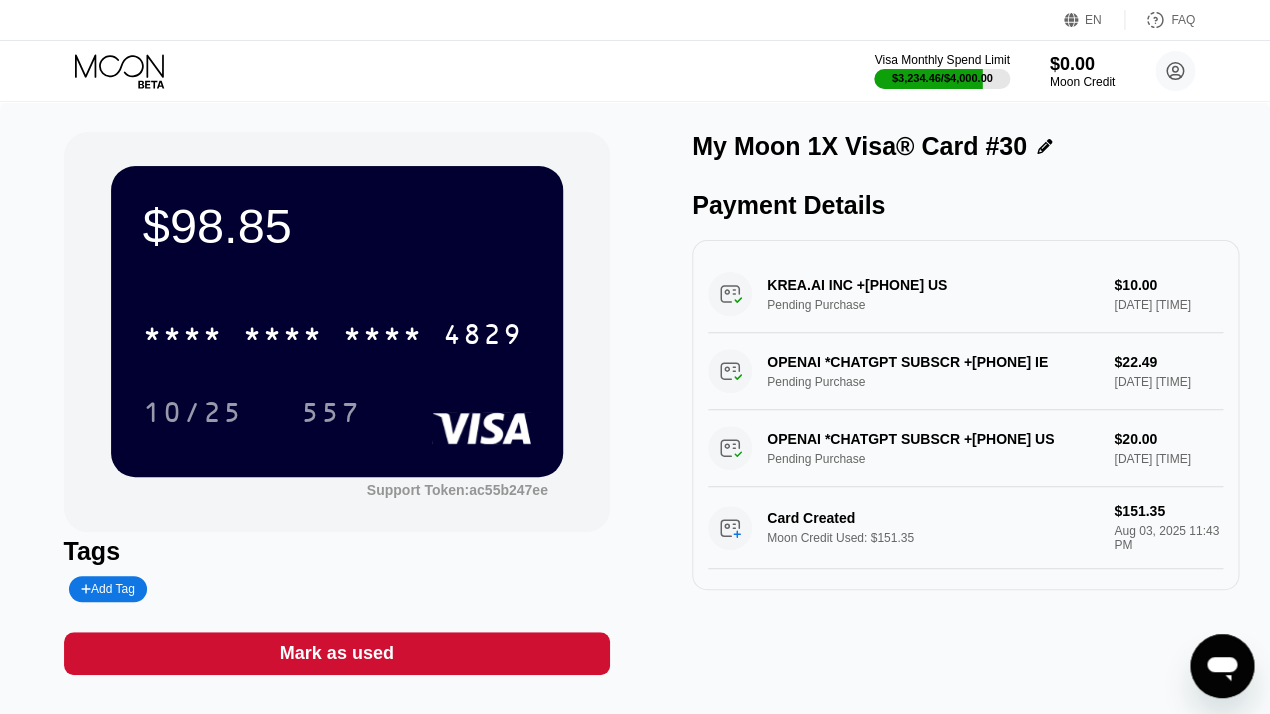 click 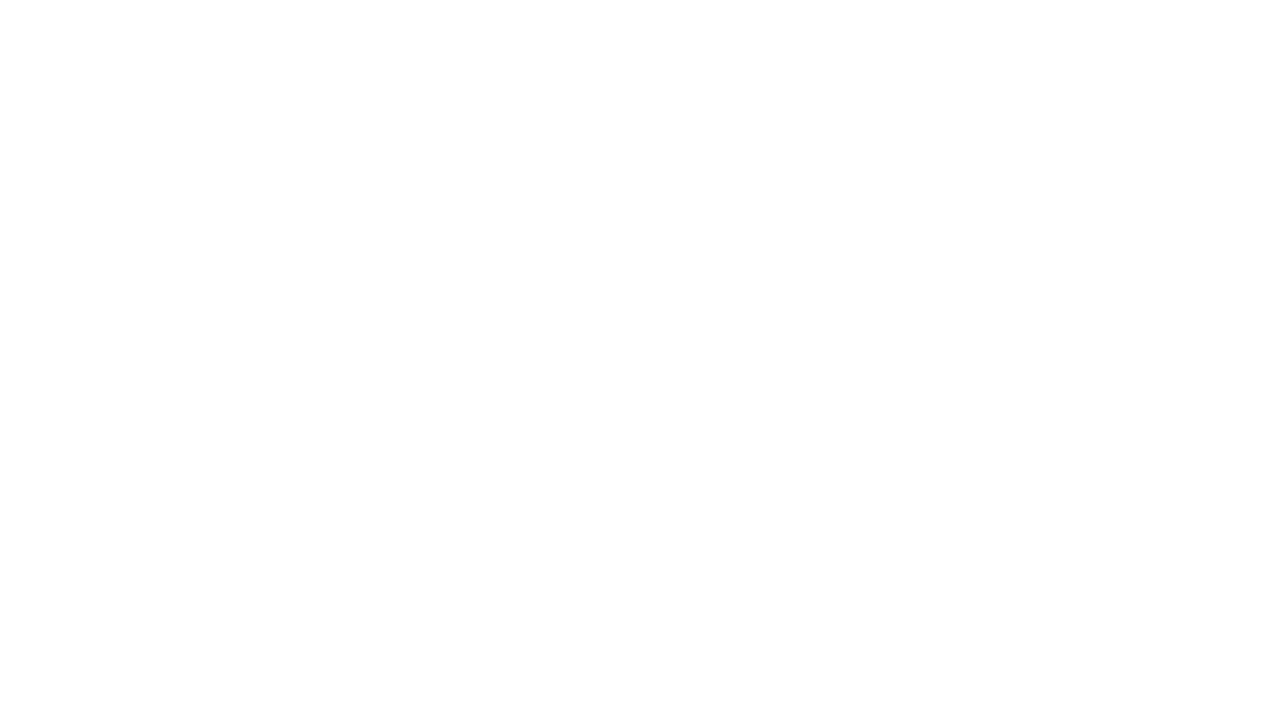 scroll, scrollTop: 0, scrollLeft: 0, axis: both 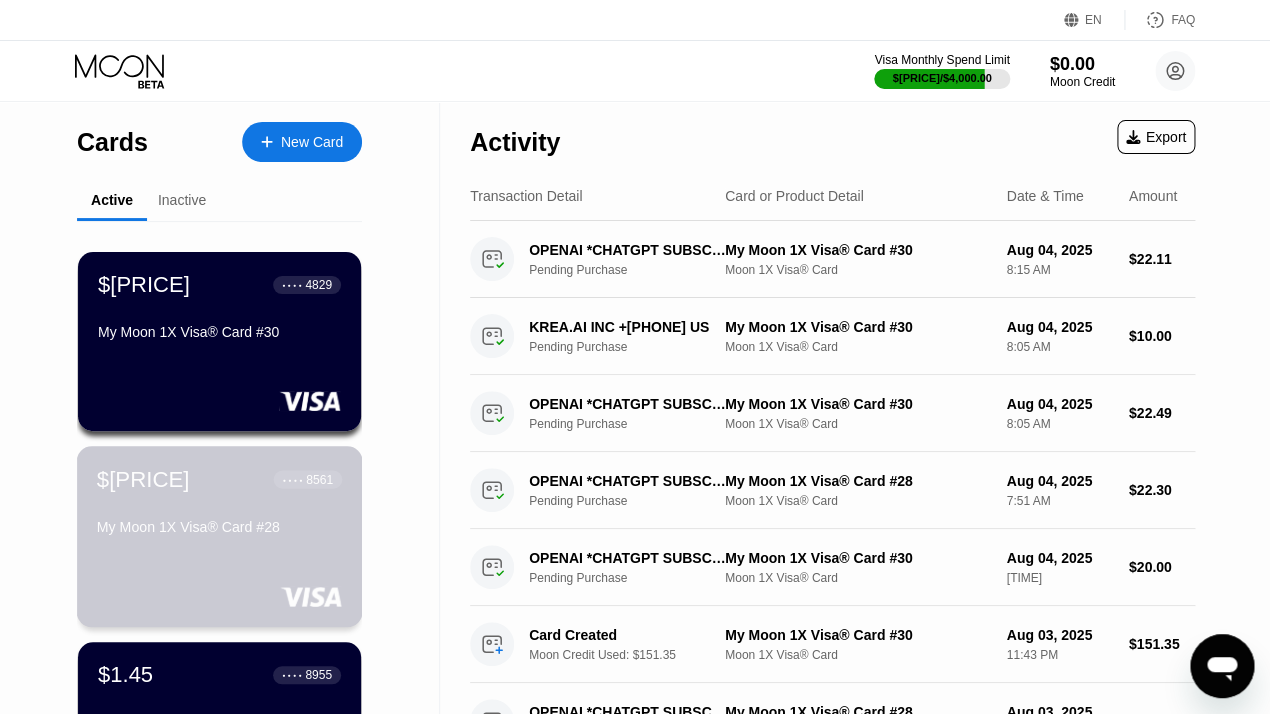 click on "$44.29 ● ● ● ● 8561 My Moon 1X Visa® Card #28" at bounding box center (219, 504) 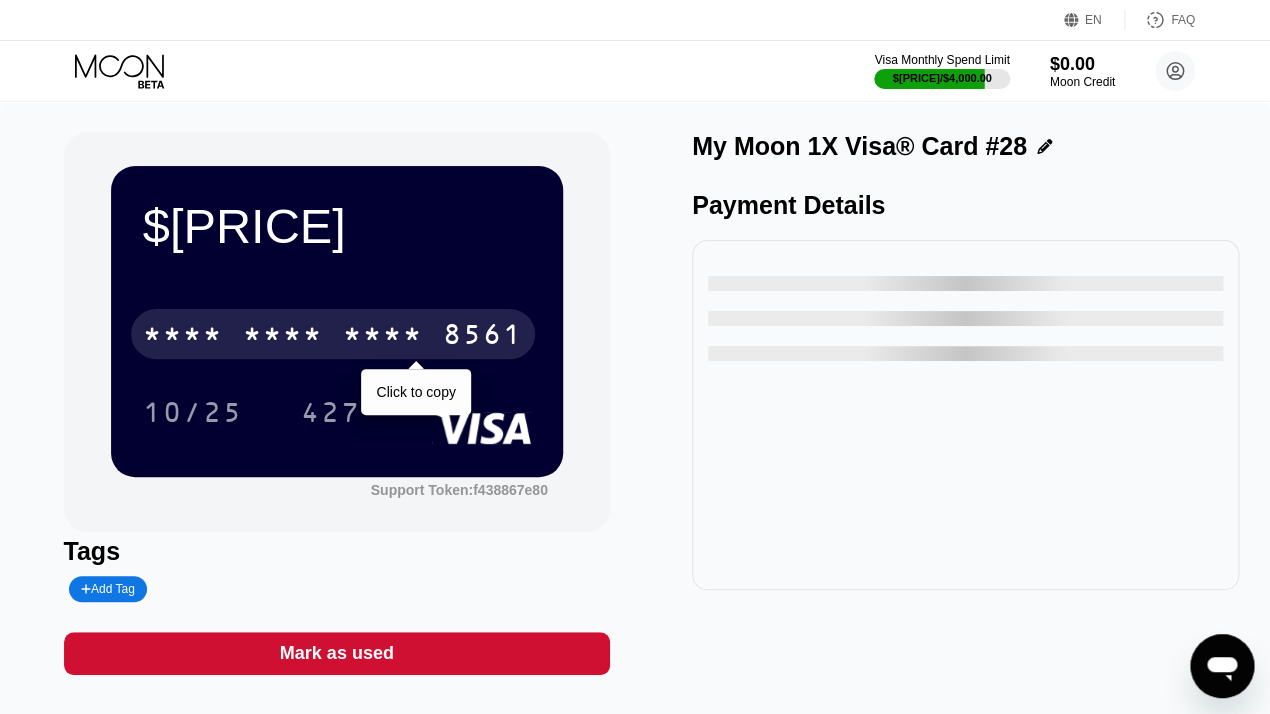 click on "* * * *" at bounding box center (283, 337) 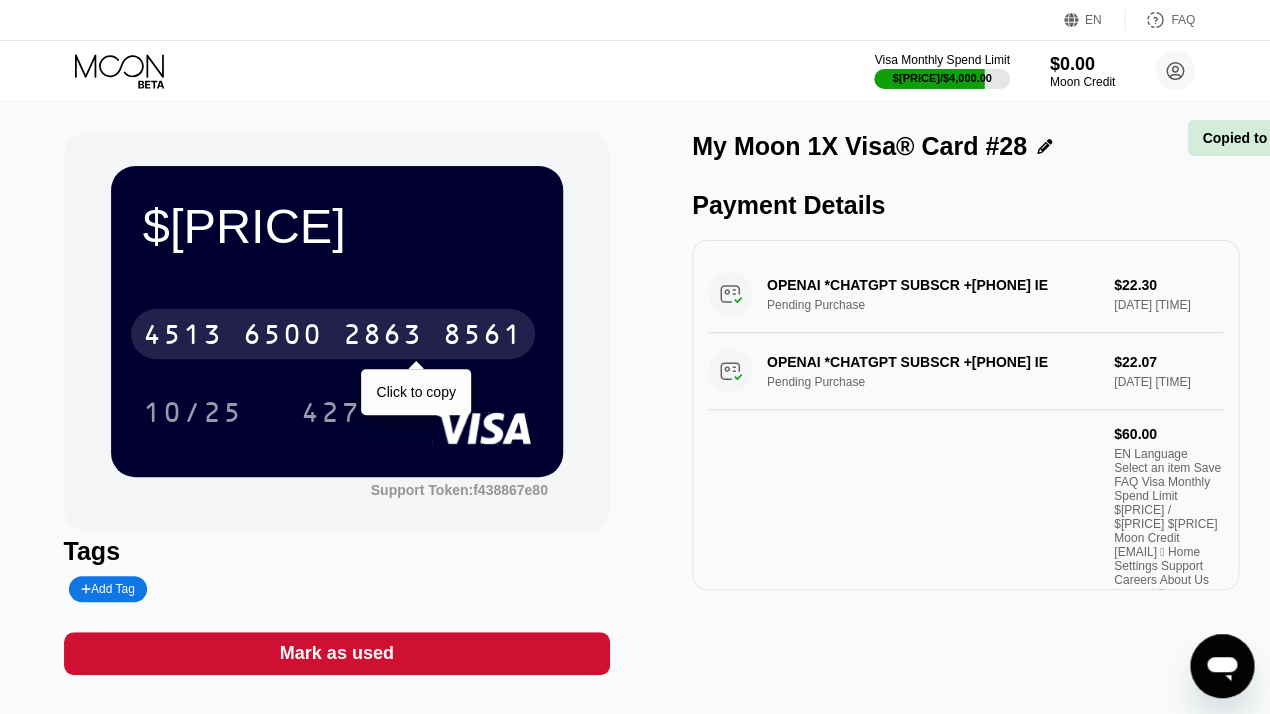 click on "6500" at bounding box center [283, 337] 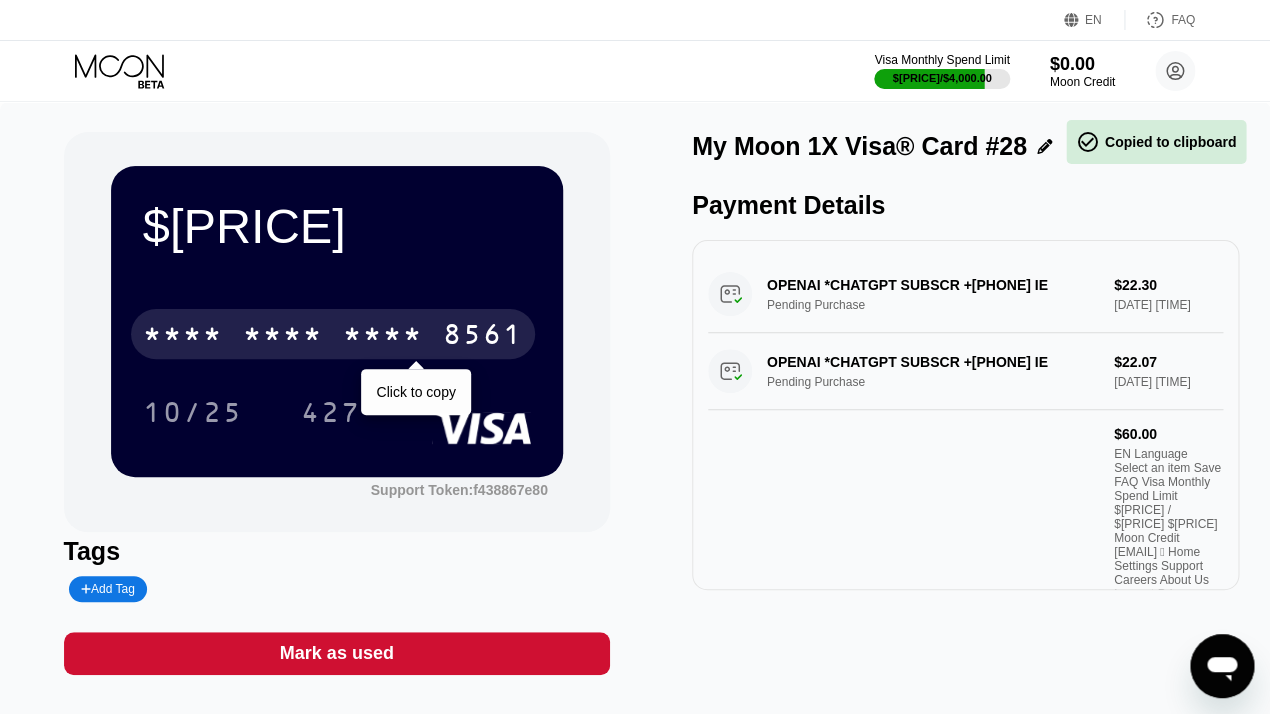 click on "* * * *" at bounding box center [283, 337] 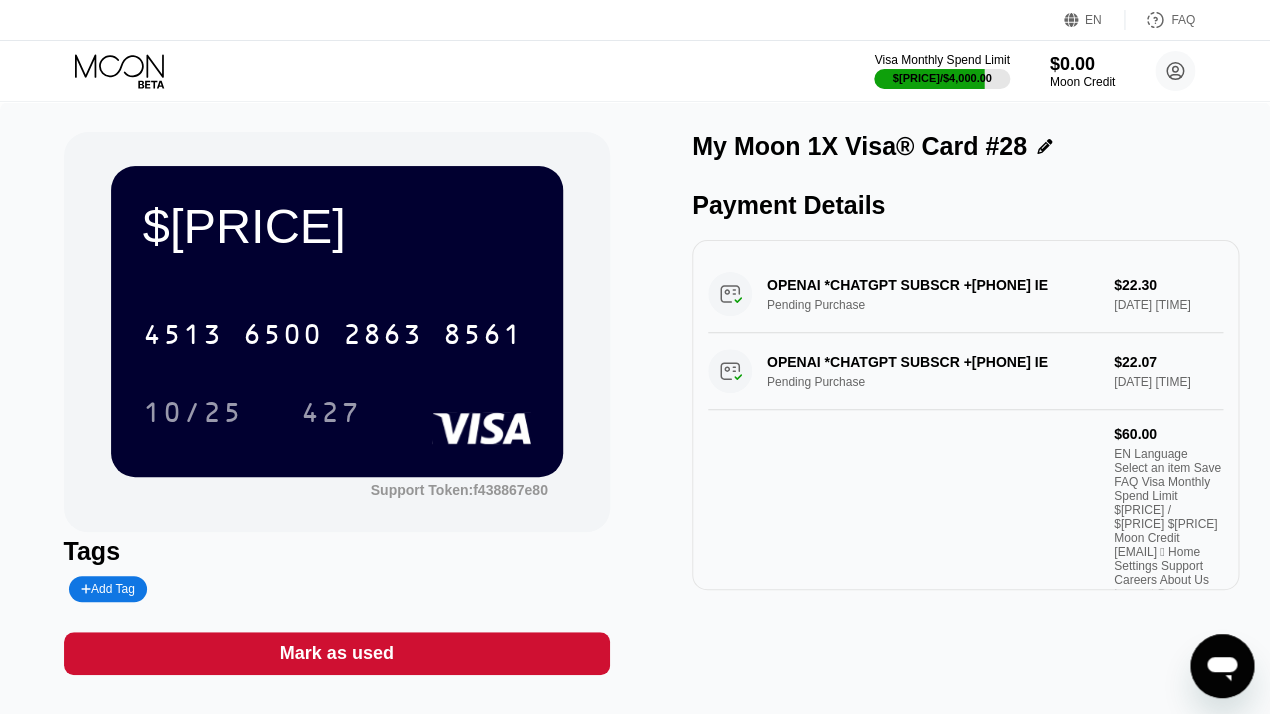click 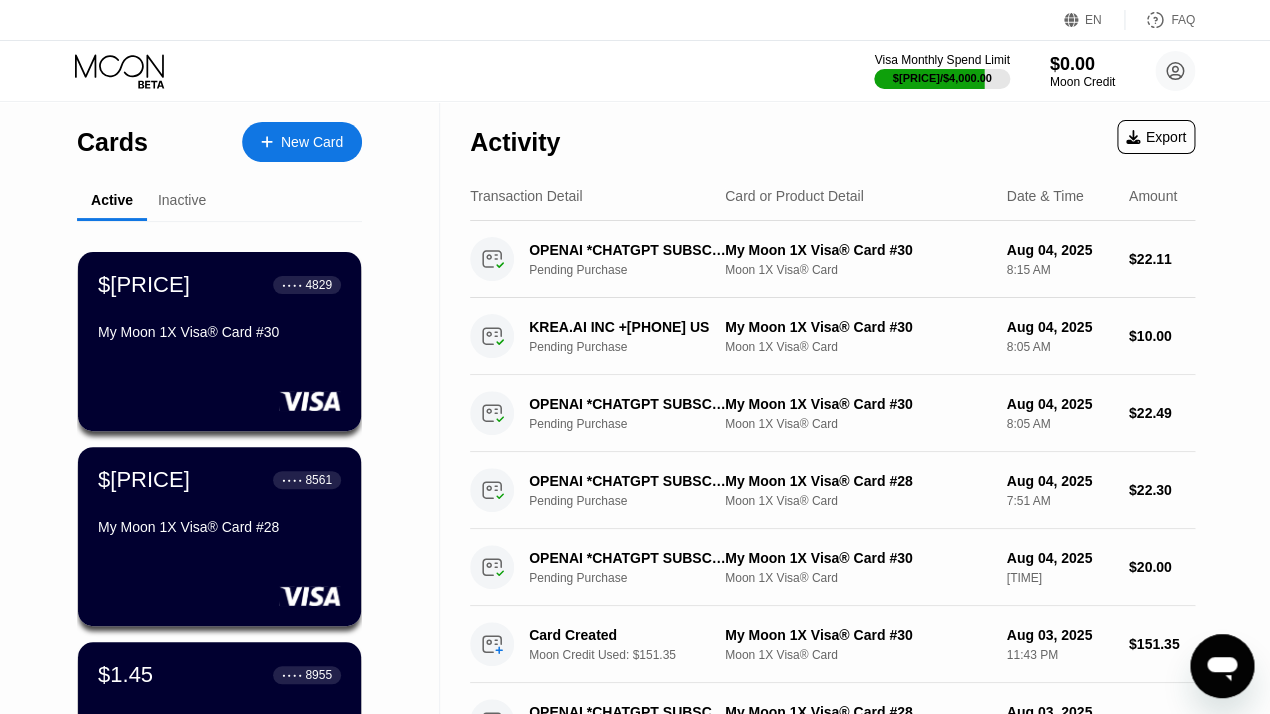 click on "$76.73 ● ● ● ● 4829 My Moon 1X Visa® Card #30" at bounding box center [219, 310] 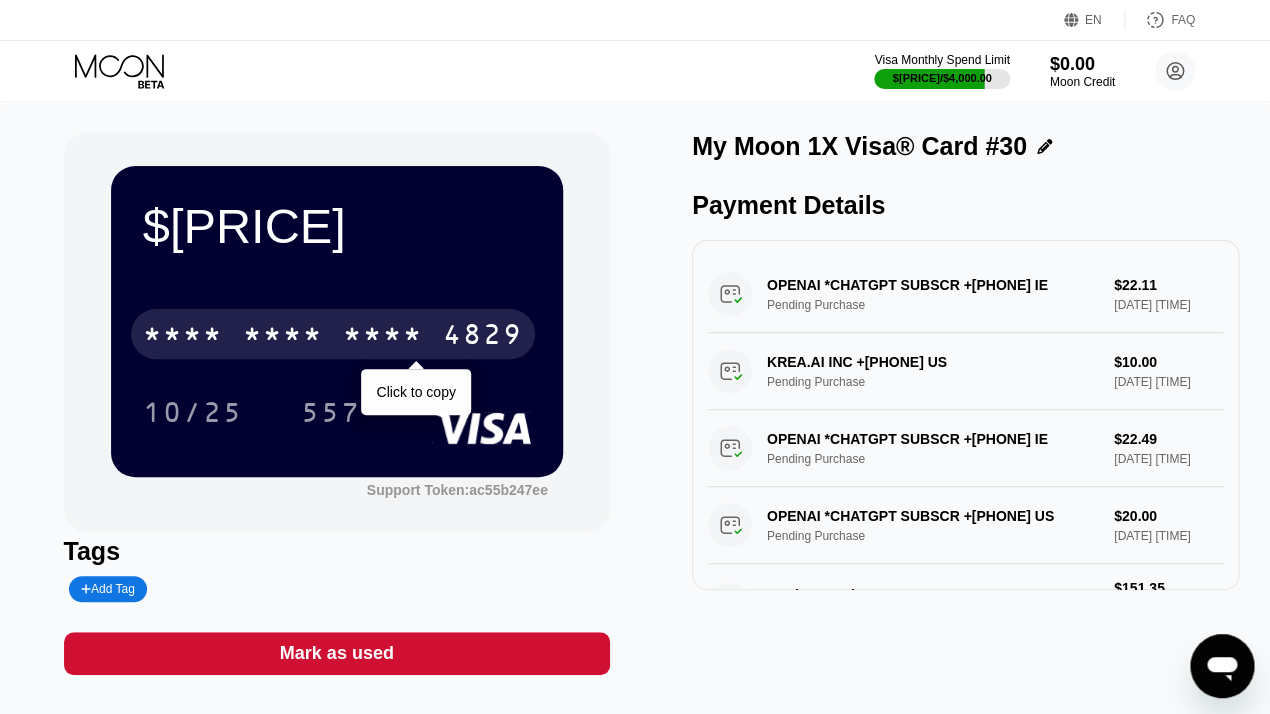 click on "* * * *" at bounding box center (183, 337) 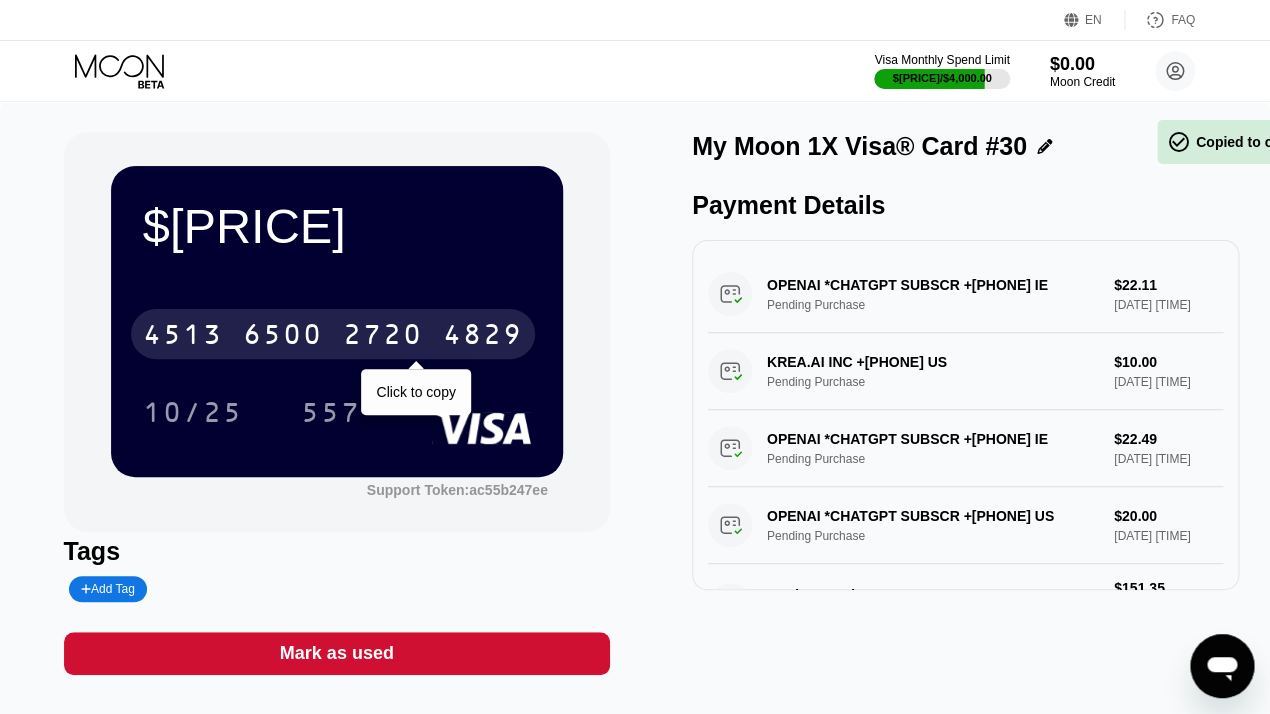 click on "4513" at bounding box center (183, 337) 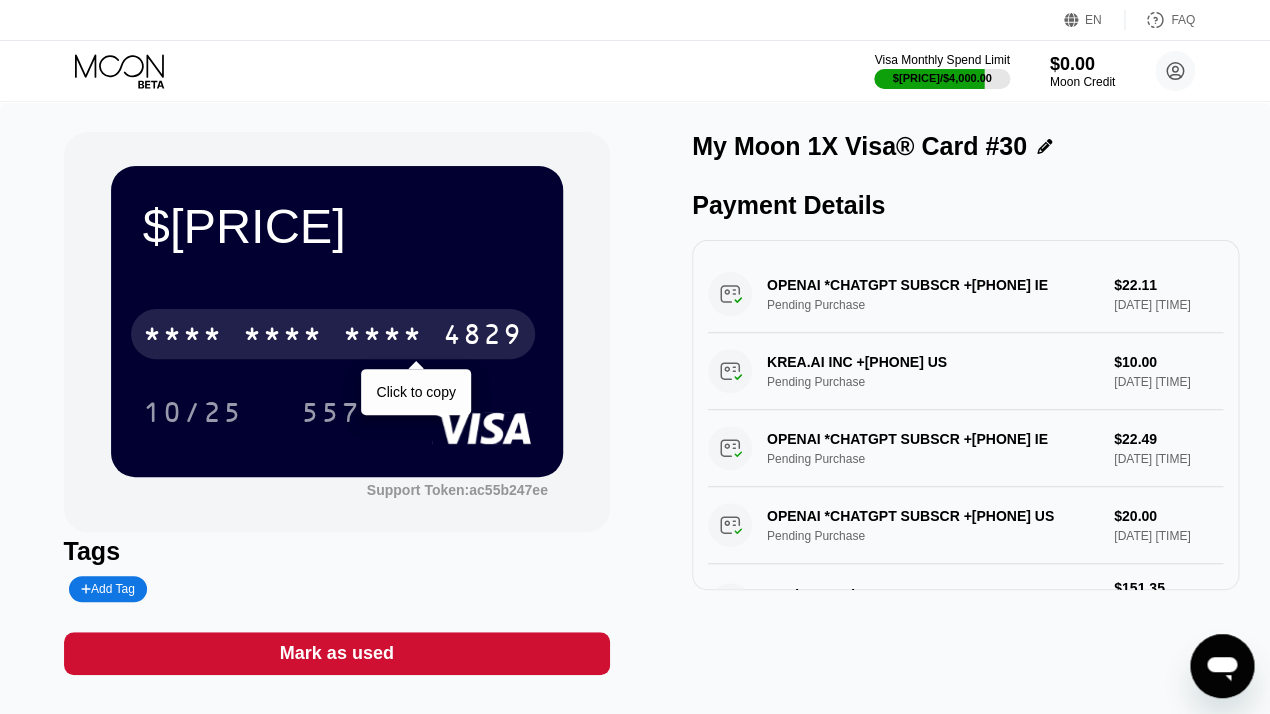 click on "* * * *" at bounding box center (283, 337) 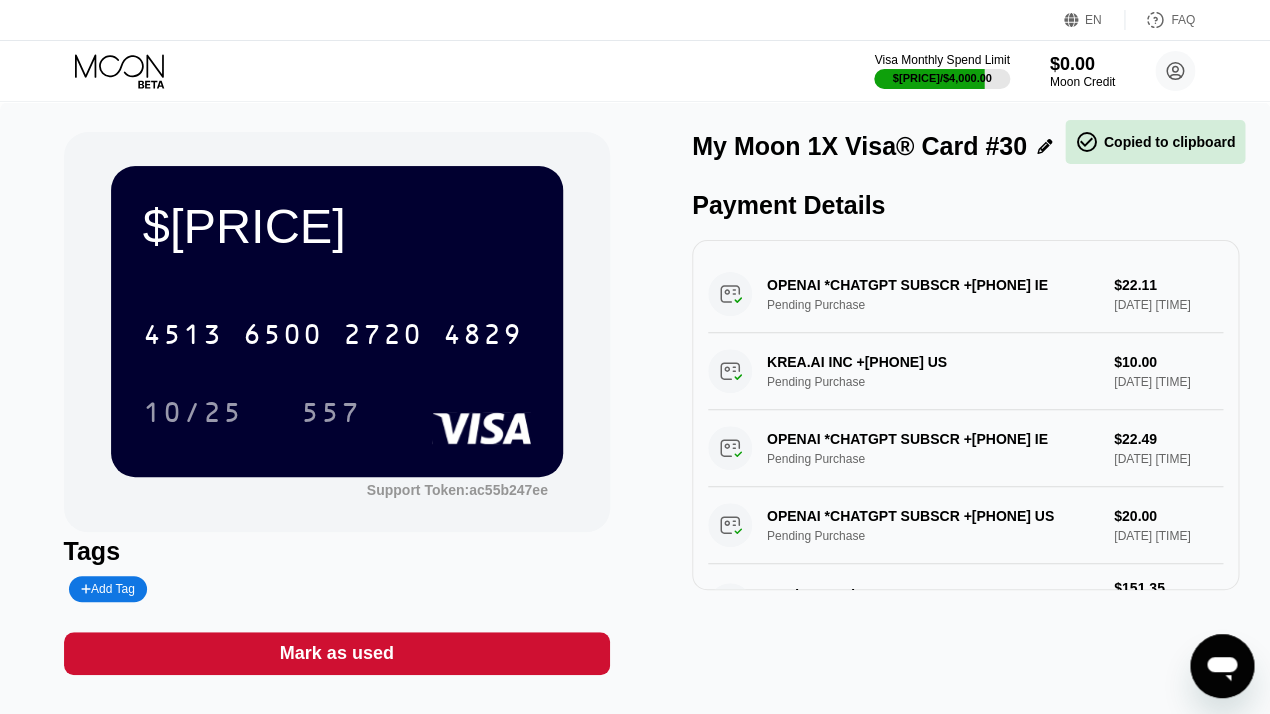 click 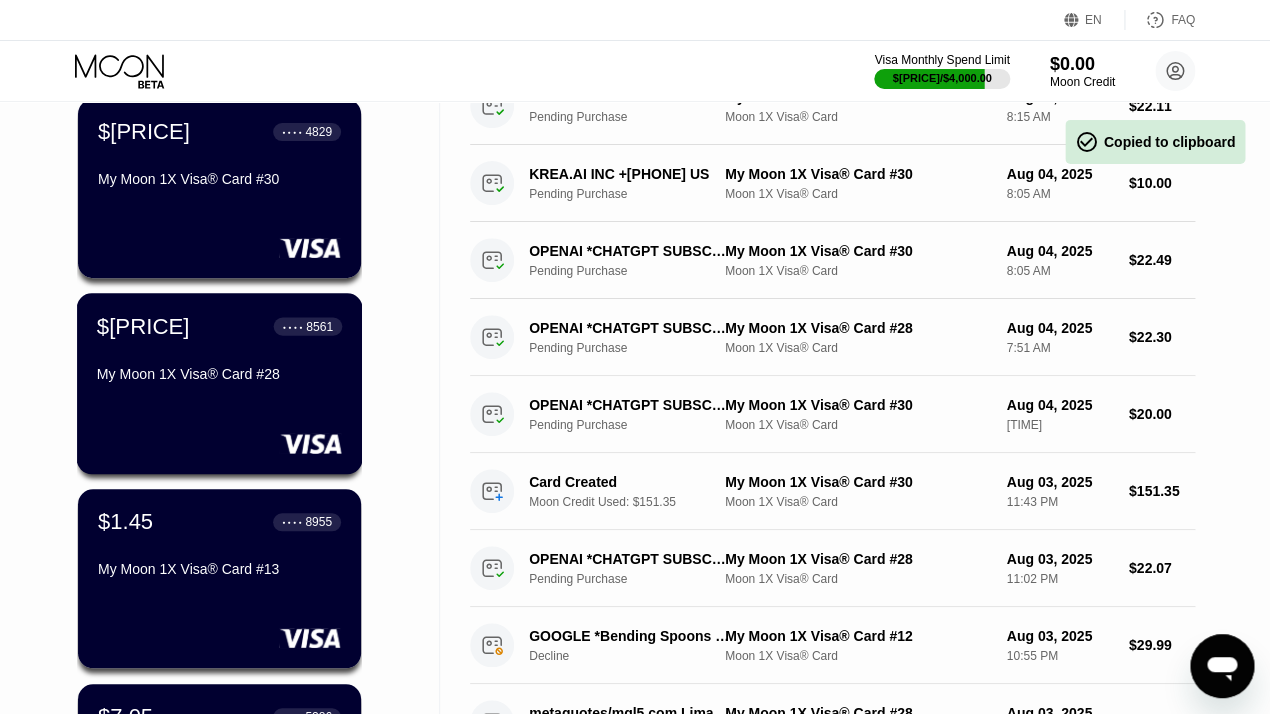 scroll, scrollTop: 270, scrollLeft: 0, axis: vertical 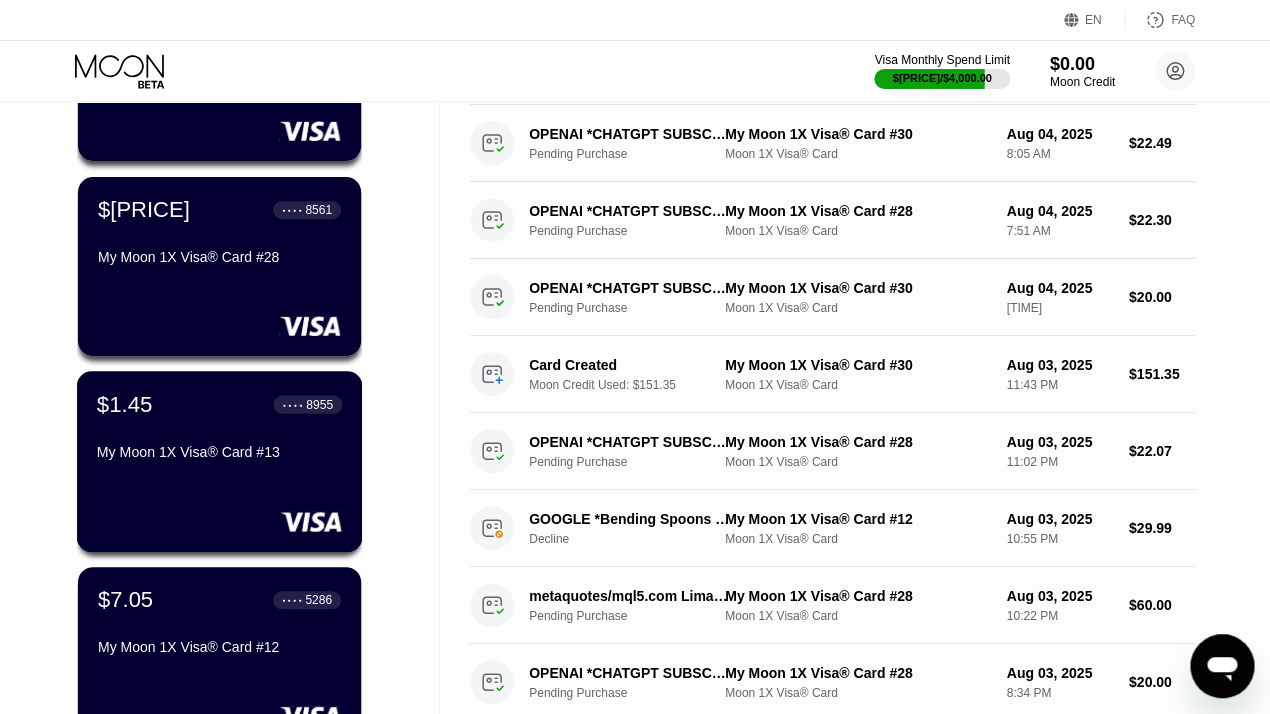 click on "My Moon 1X Visa® Card #13" at bounding box center [219, 452] 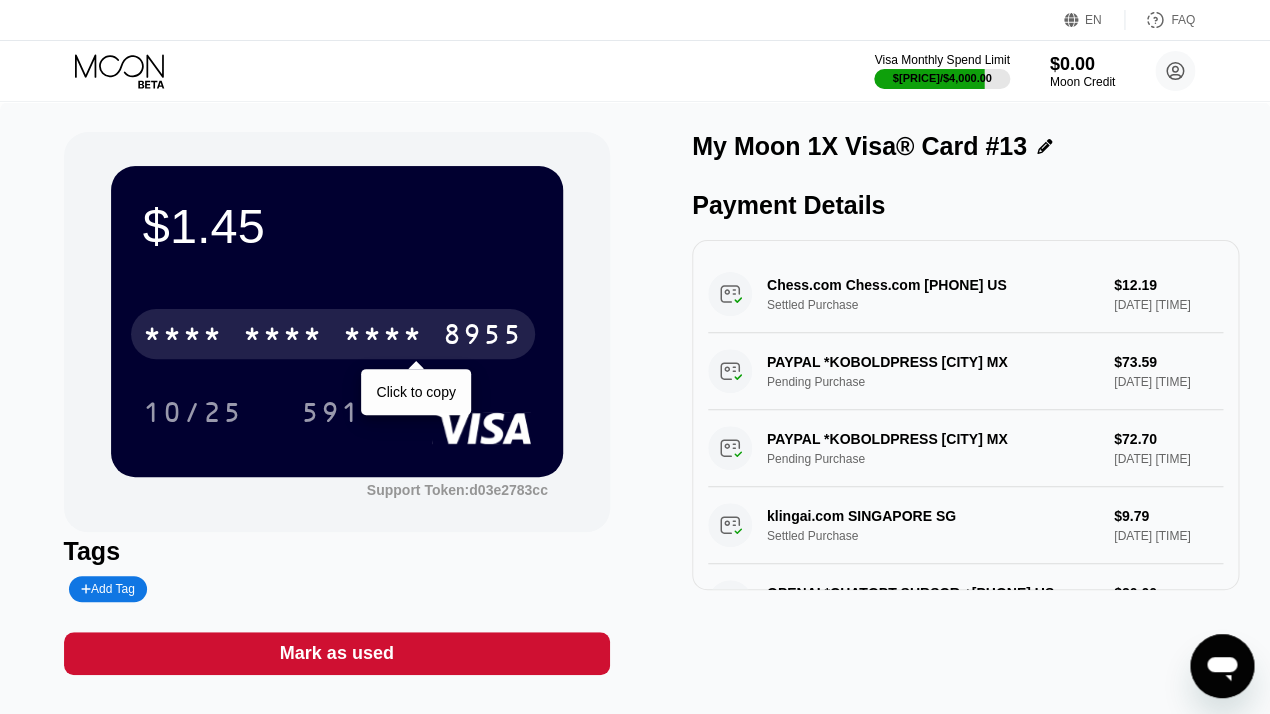 click on "* * * *" at bounding box center [283, 337] 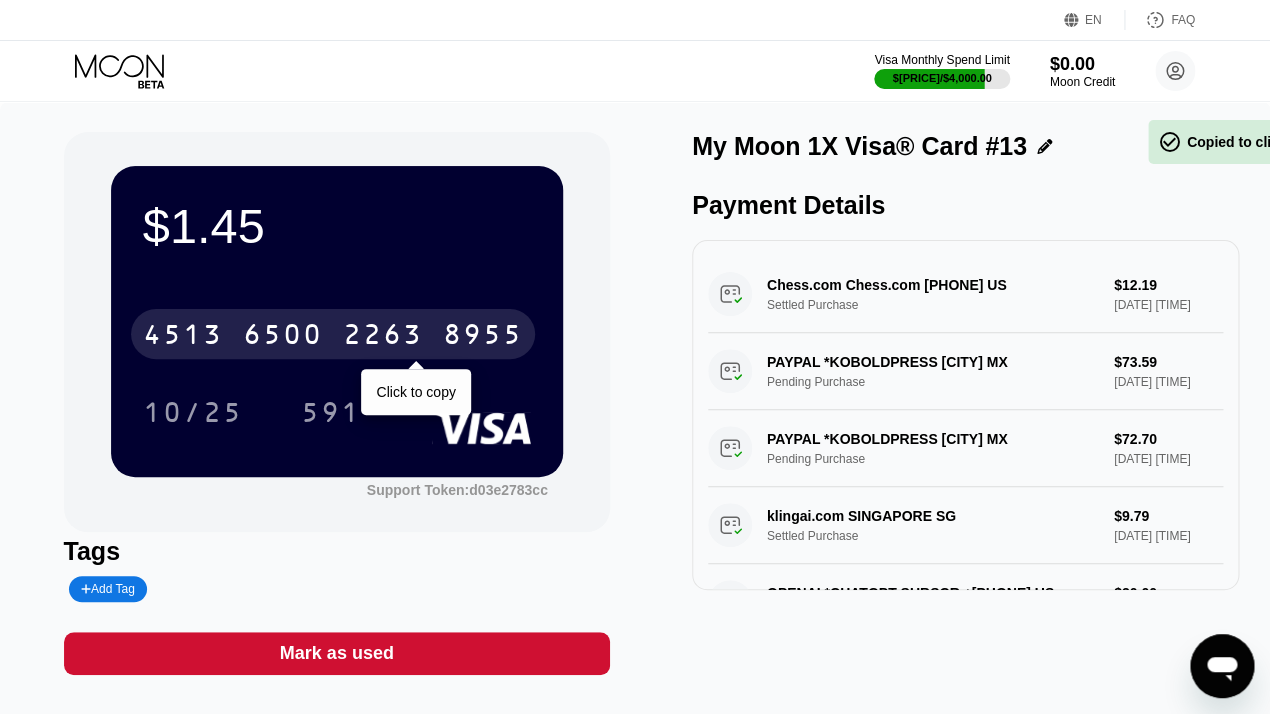 click on "6500" at bounding box center (283, 337) 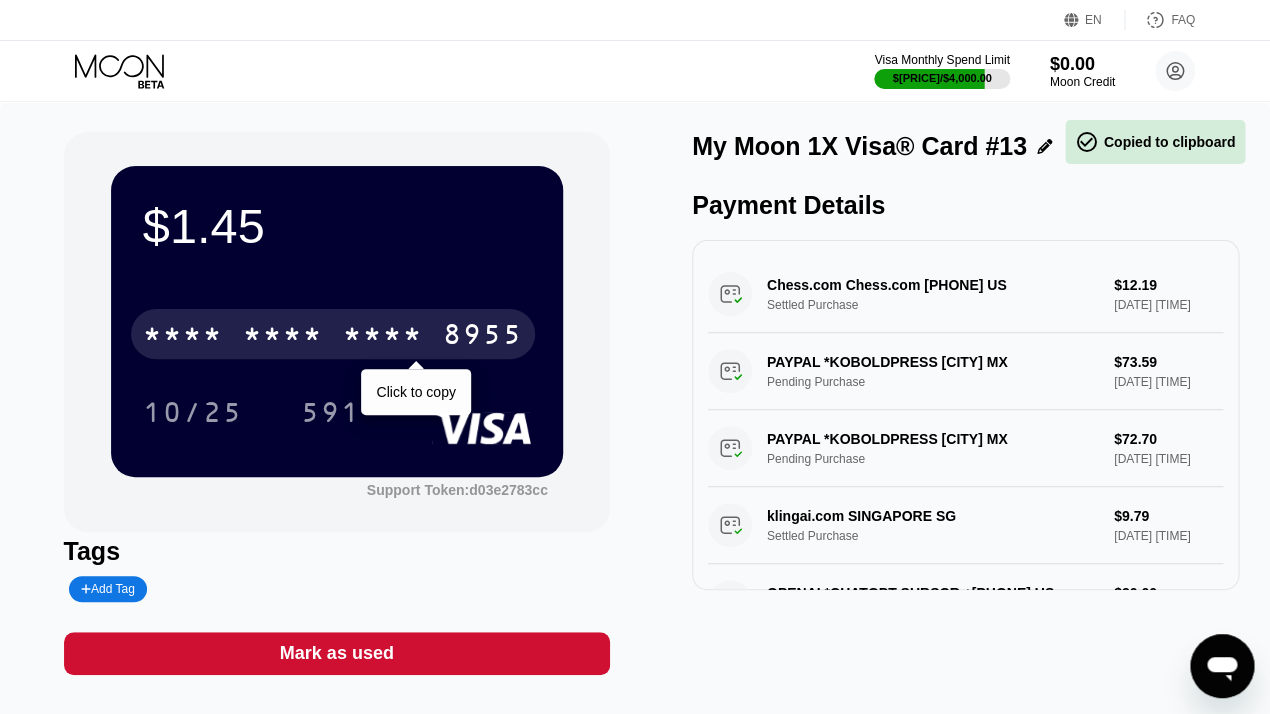 click on "* * * *" at bounding box center (283, 337) 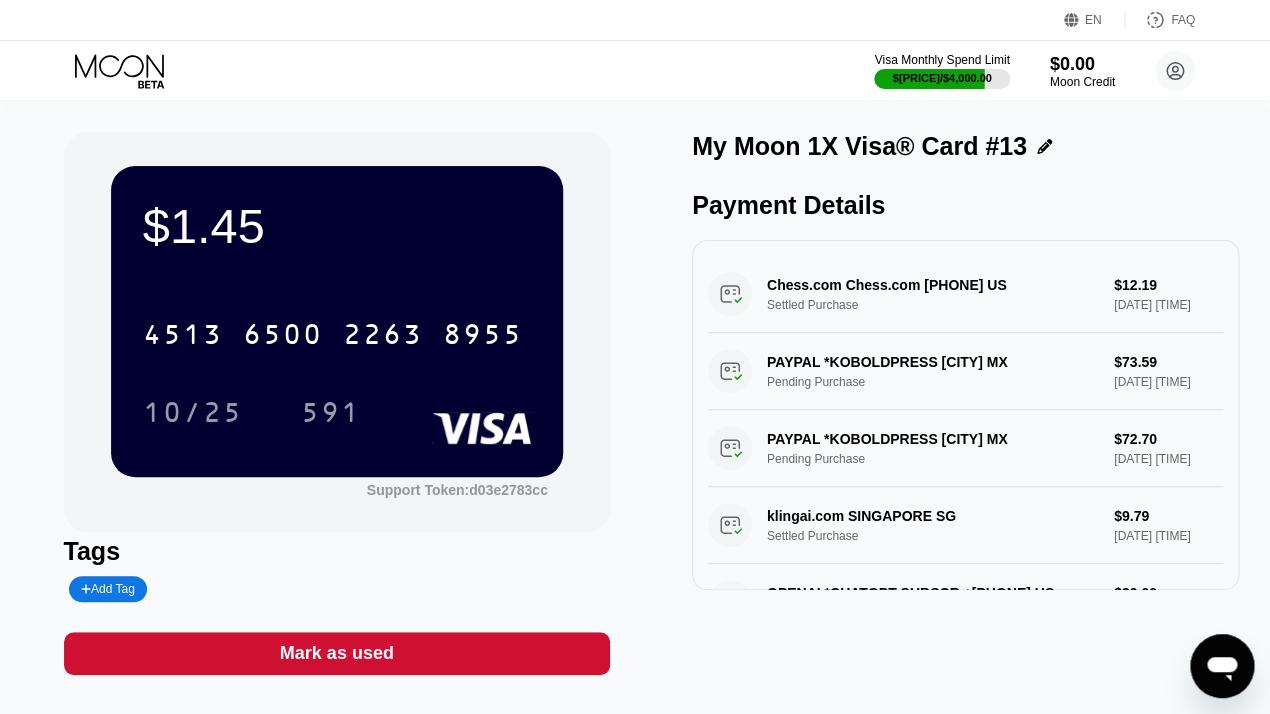 click 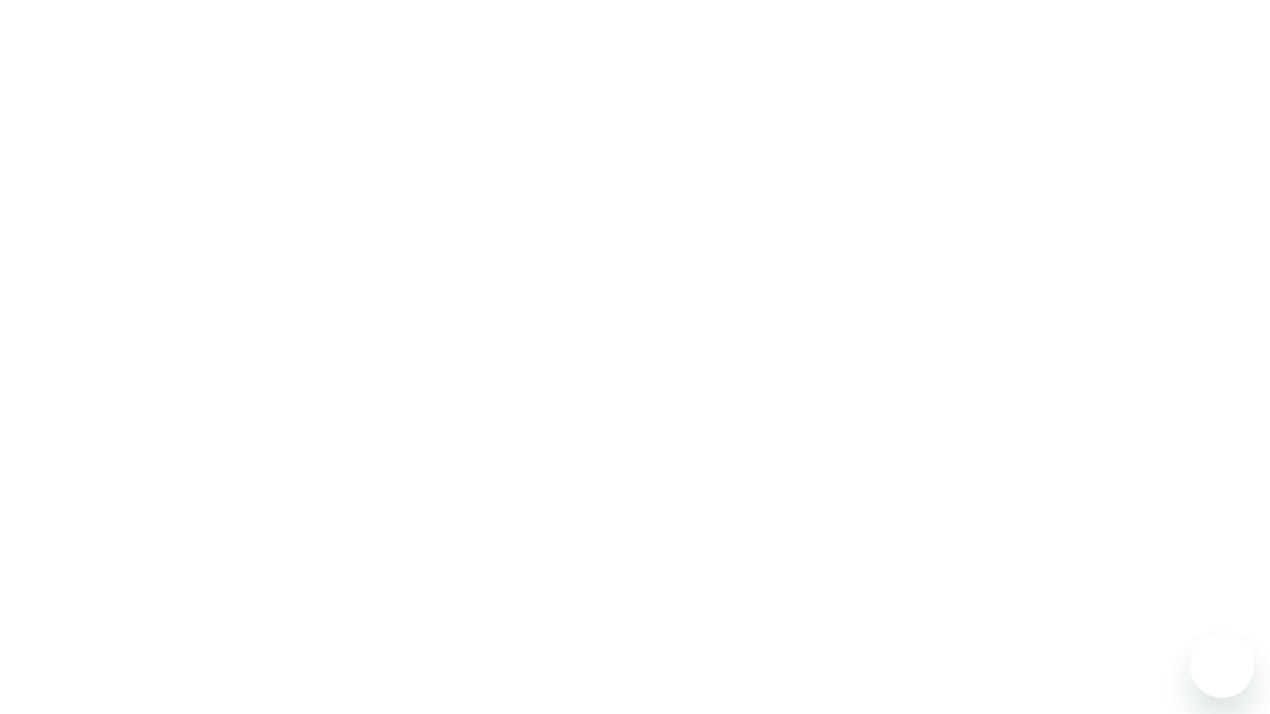 scroll, scrollTop: 0, scrollLeft: 0, axis: both 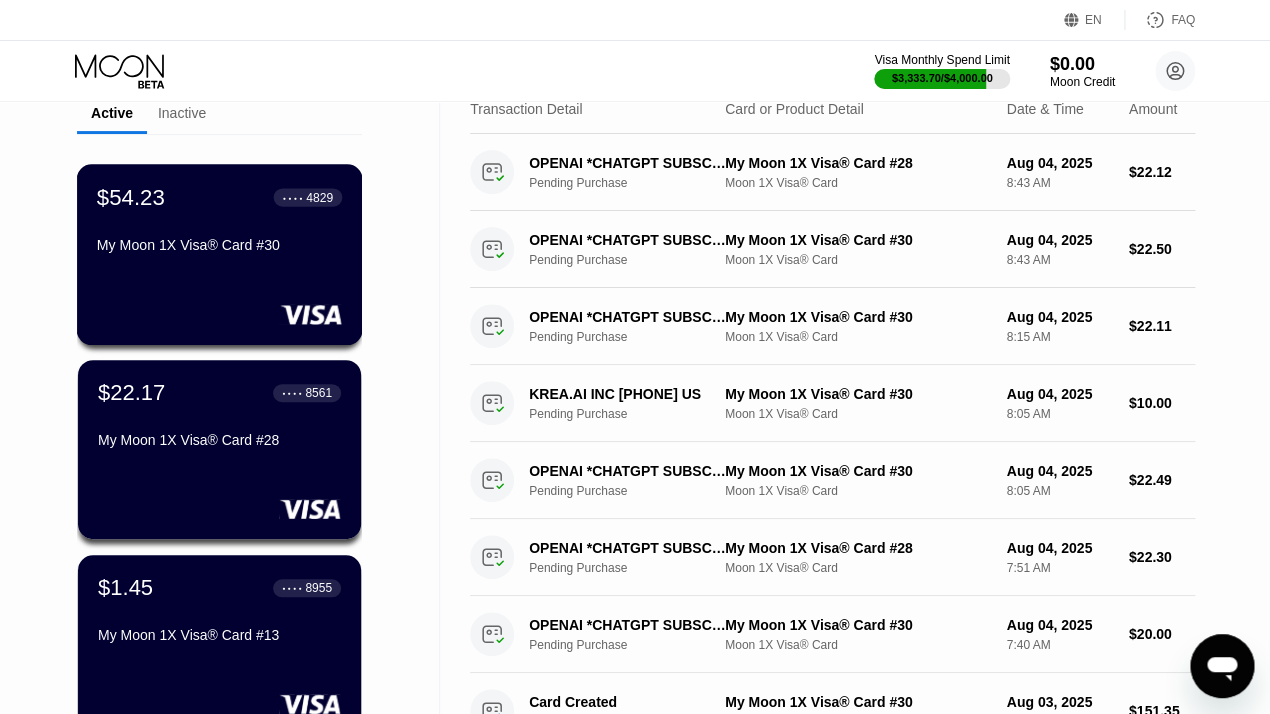 click on "$54.23 ● ● ● ● 4829 My Moon 1X Visa® Card #30" at bounding box center (220, 254) 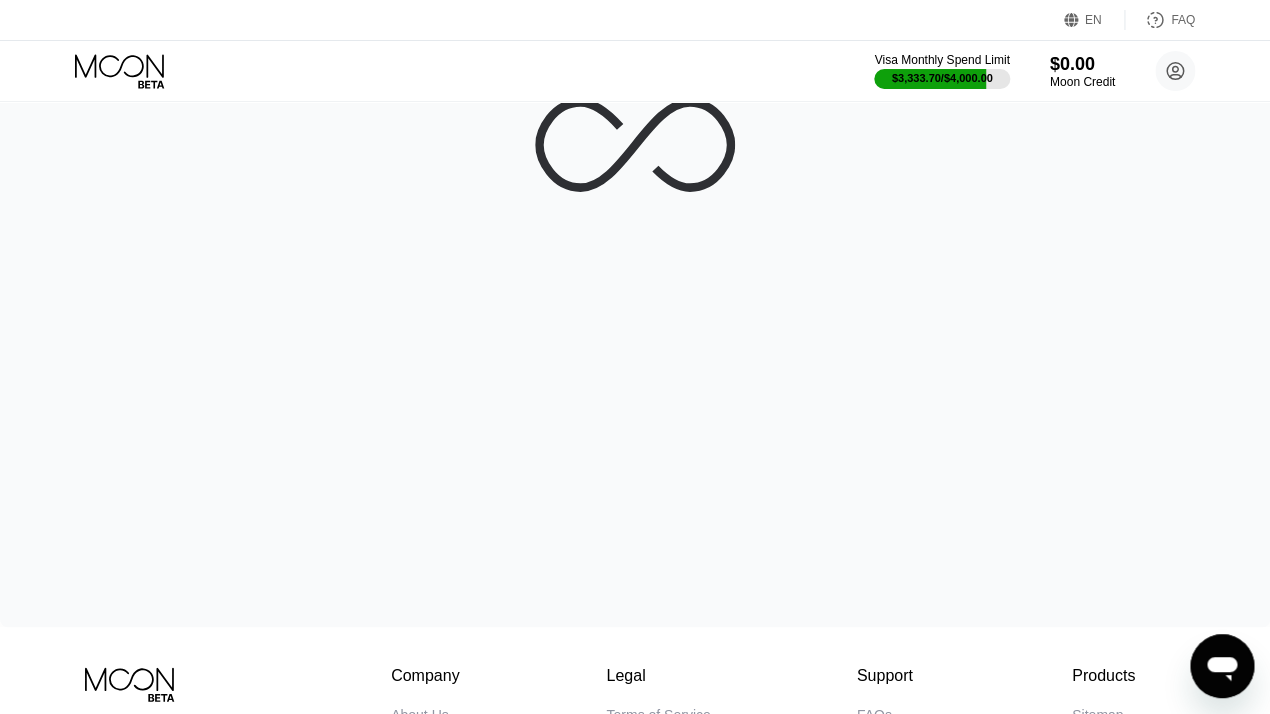 scroll, scrollTop: 0, scrollLeft: 0, axis: both 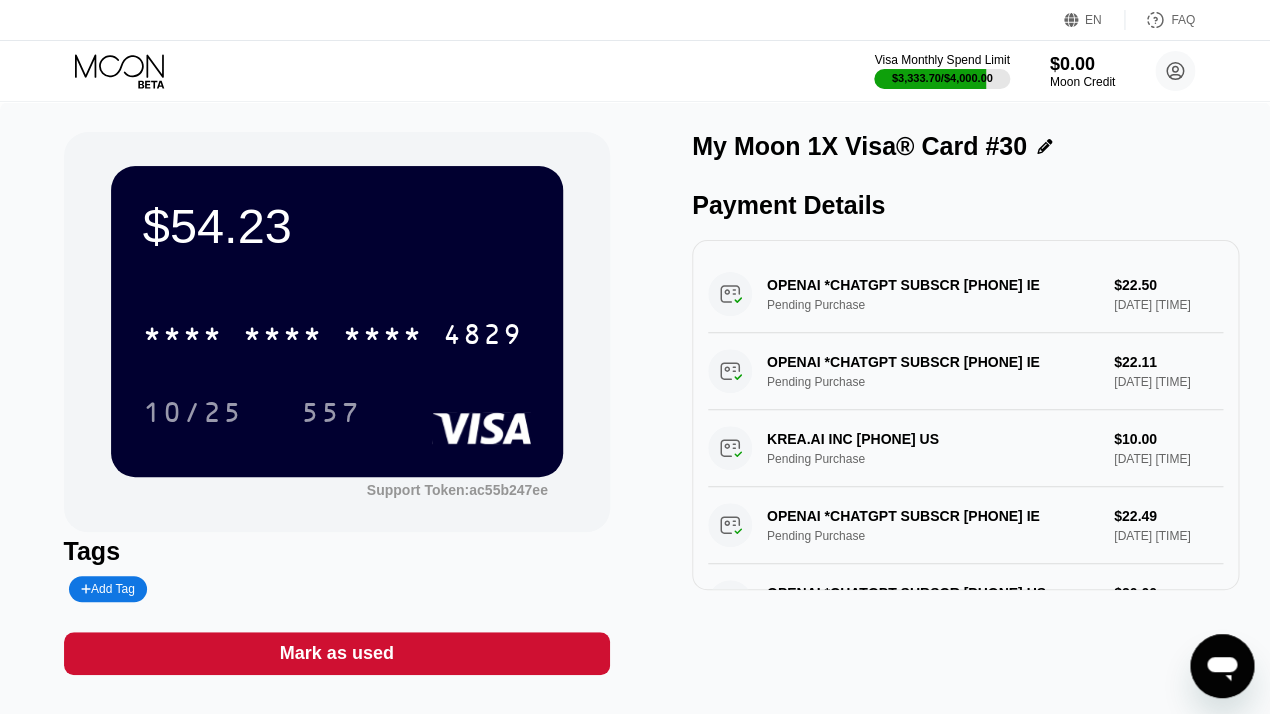 click 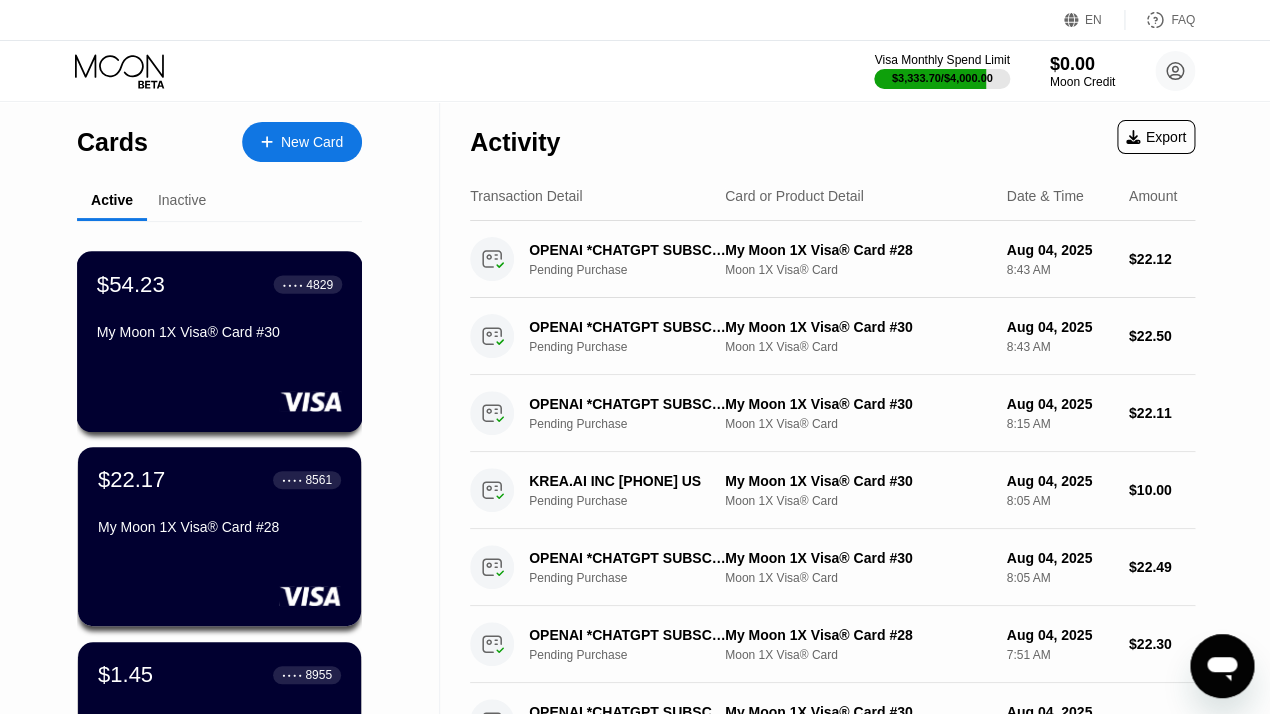 click on "My Moon 1X Visa® Card #30" at bounding box center (219, 332) 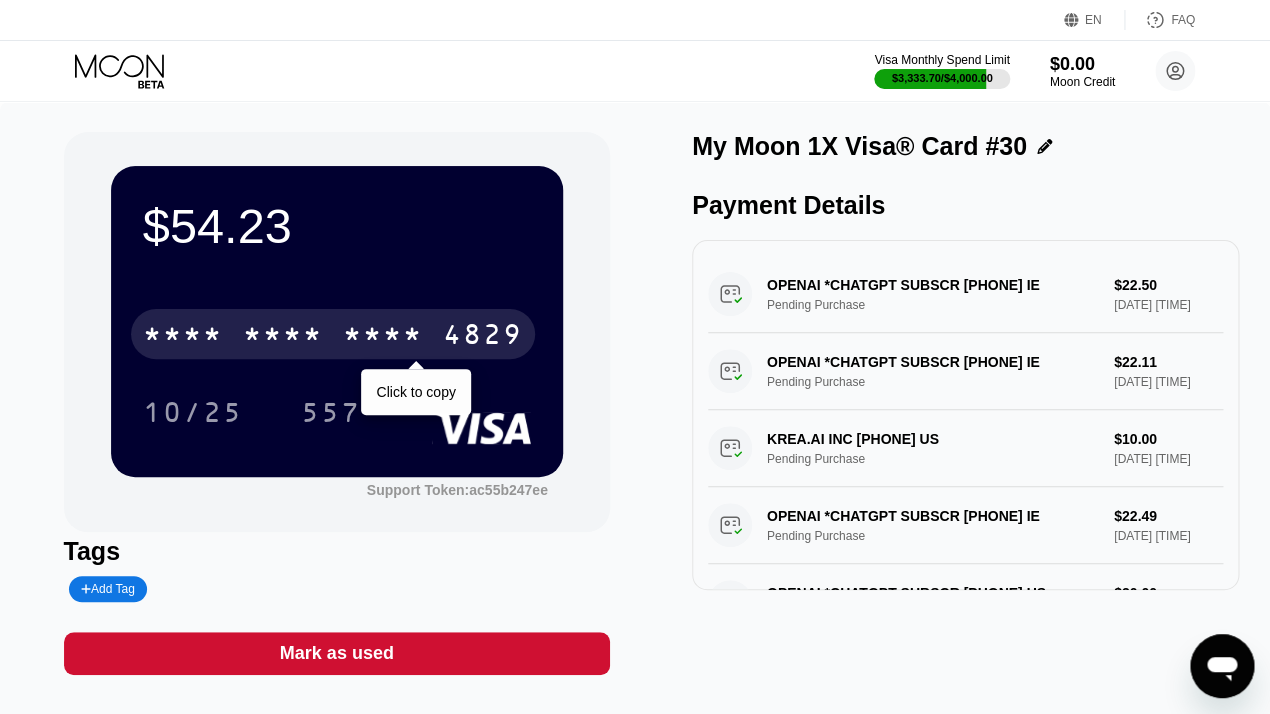 click on "* * * *" at bounding box center [283, 337] 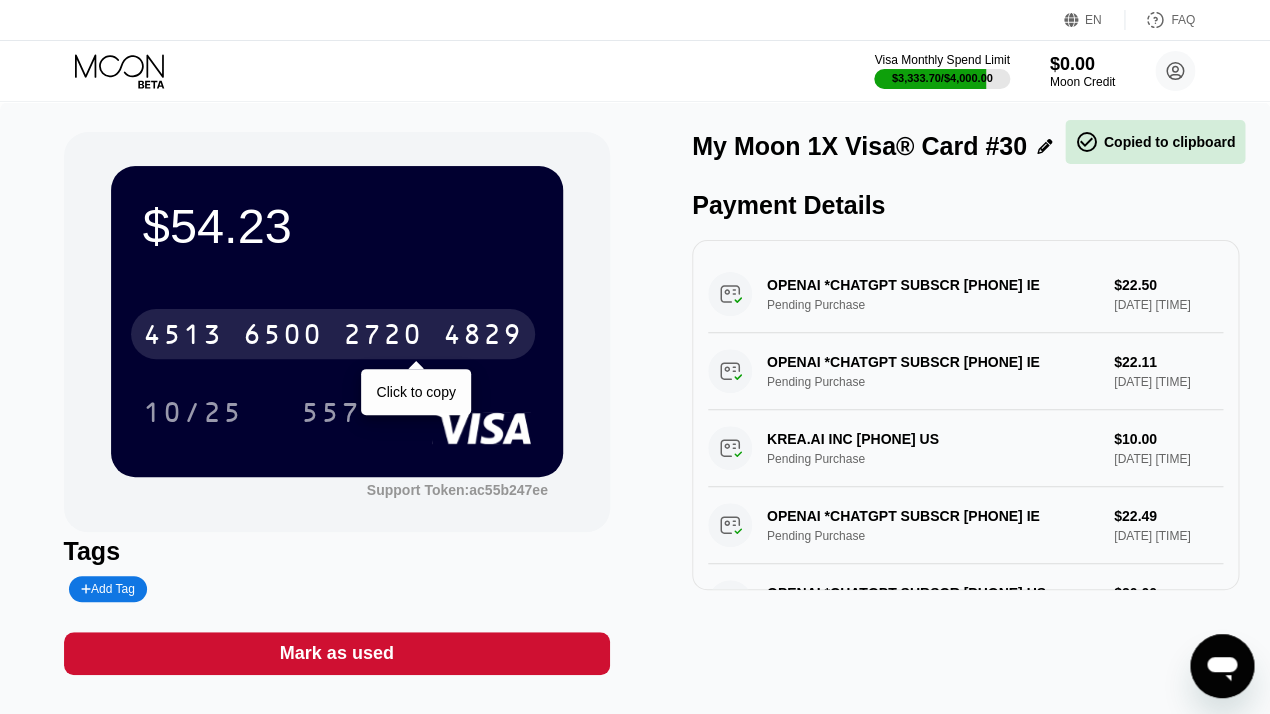 click on "6500" at bounding box center (283, 337) 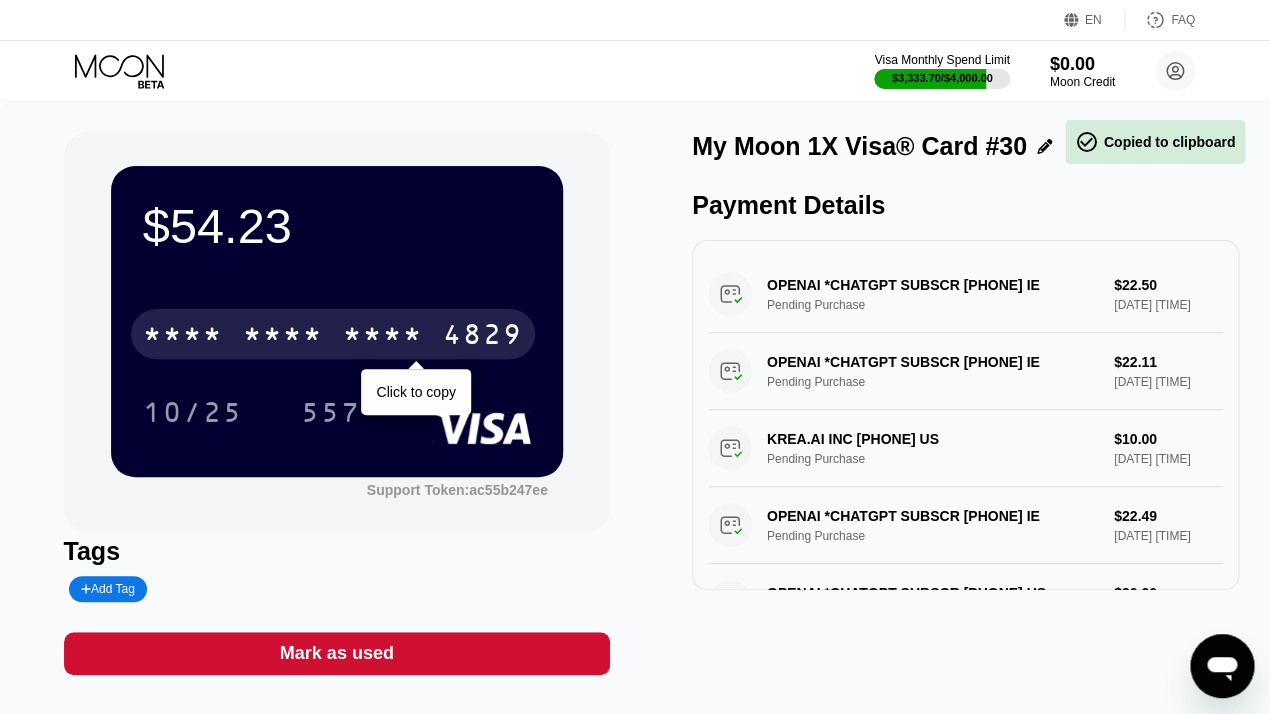 click on "* * * *" at bounding box center [283, 337] 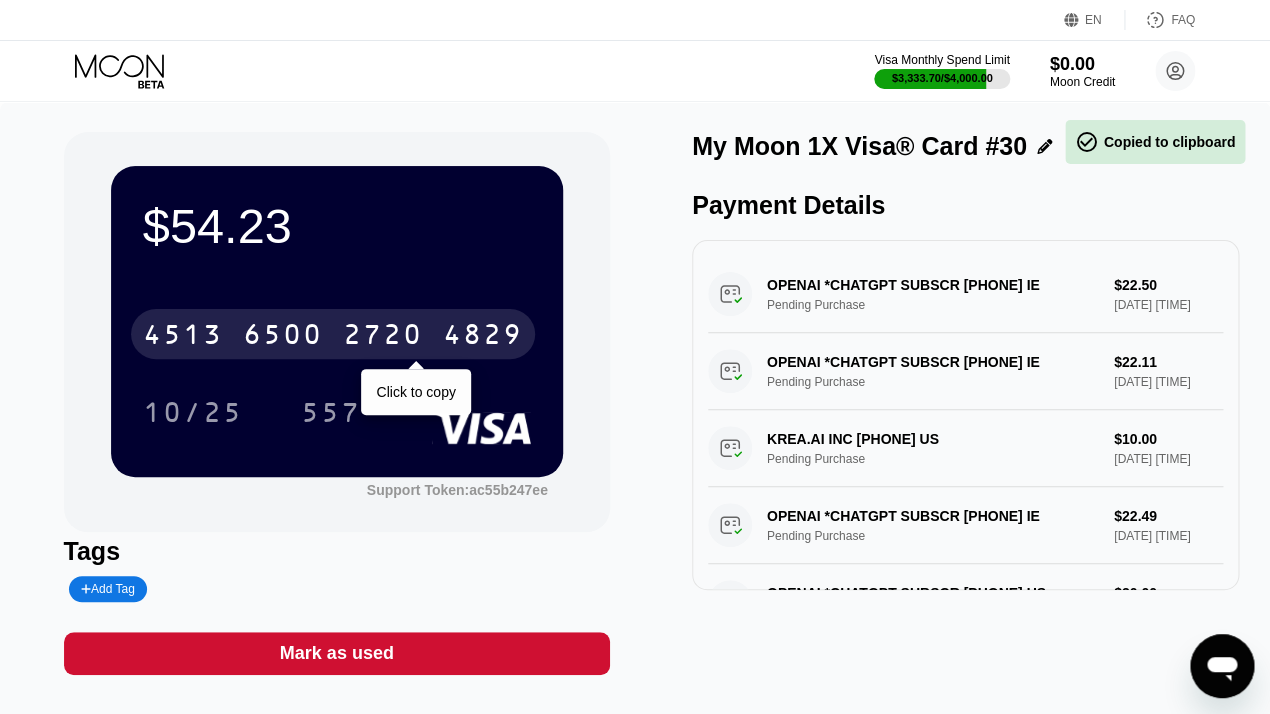 click on "6500" at bounding box center [283, 337] 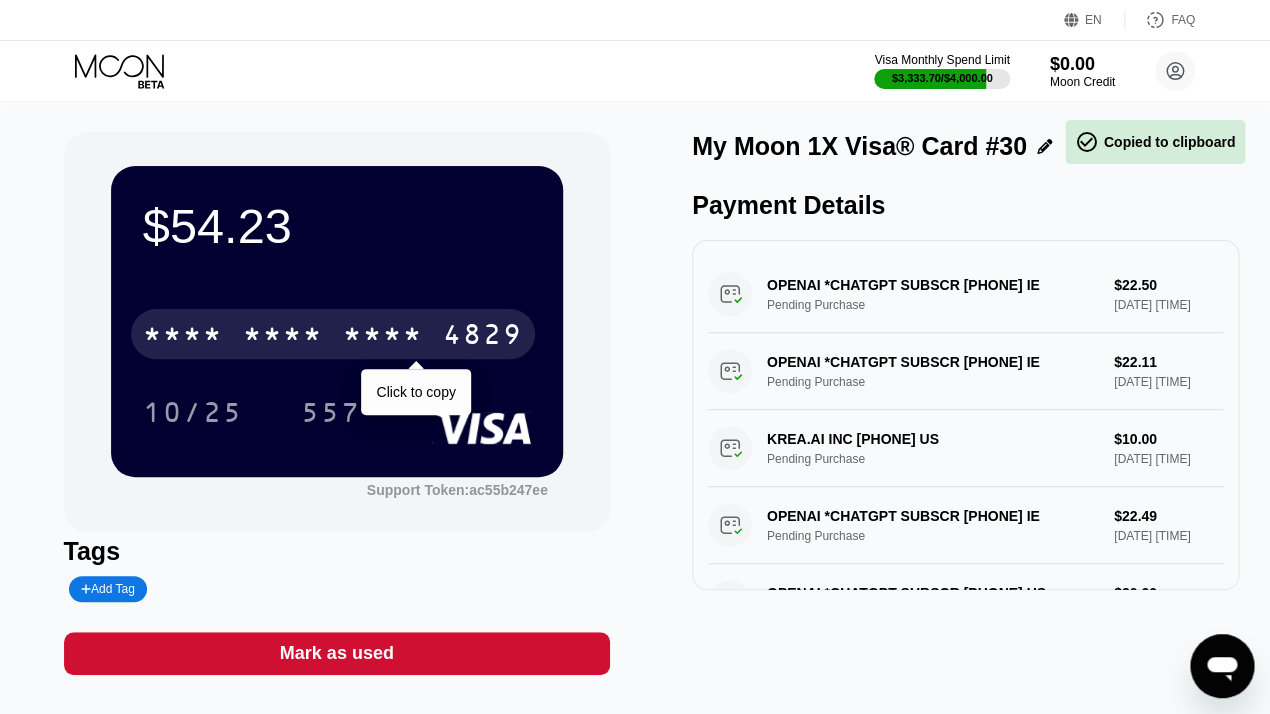 click on "* * * *" at bounding box center (283, 337) 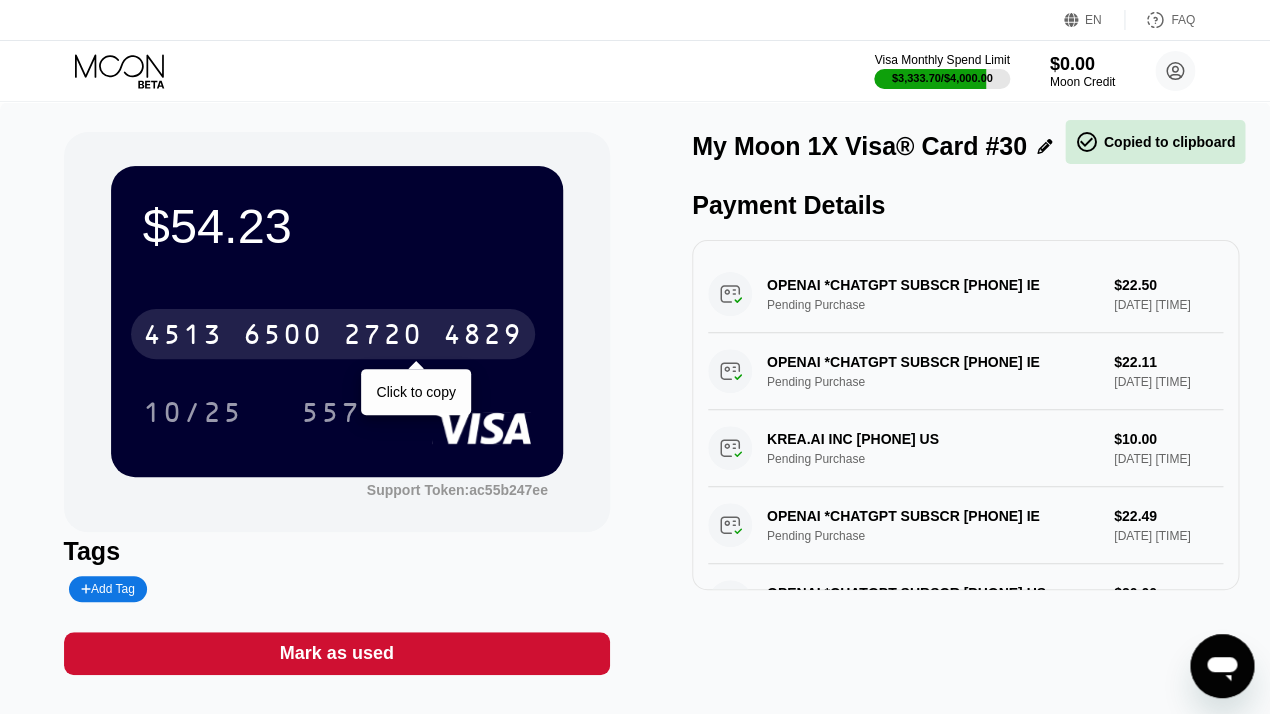 click on "6500" at bounding box center [283, 337] 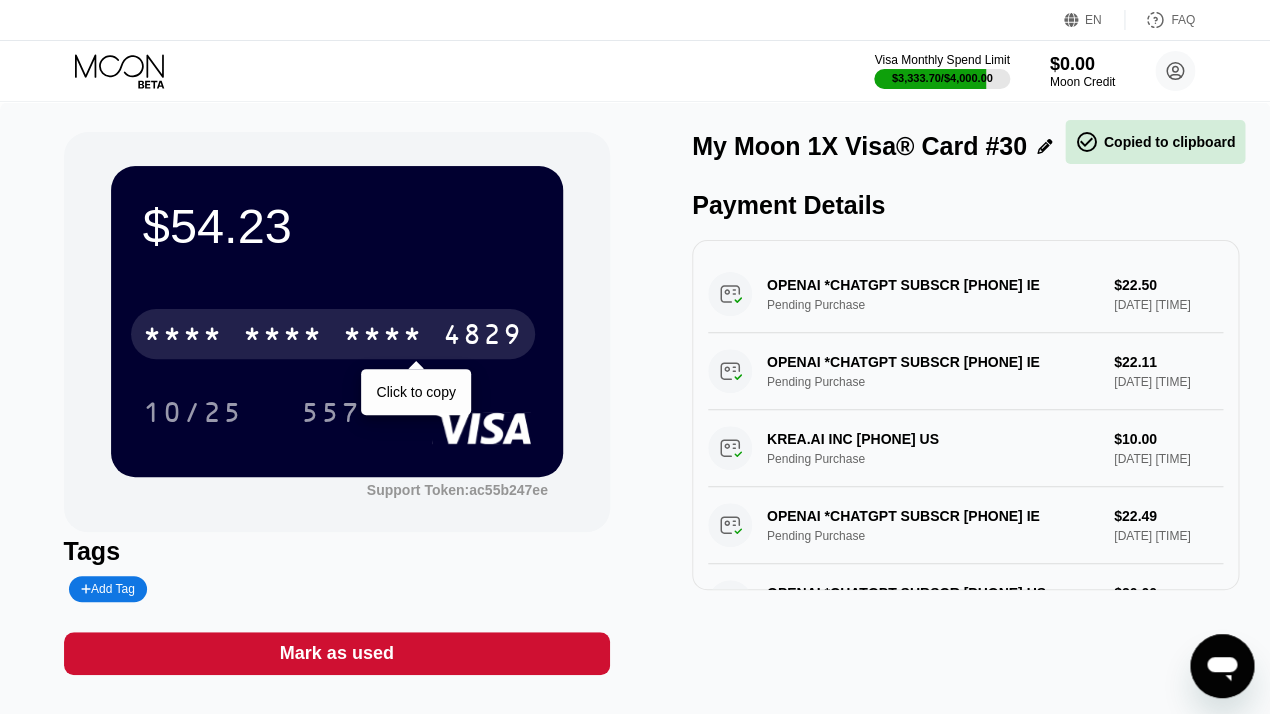 click on "* * * *" at bounding box center (283, 337) 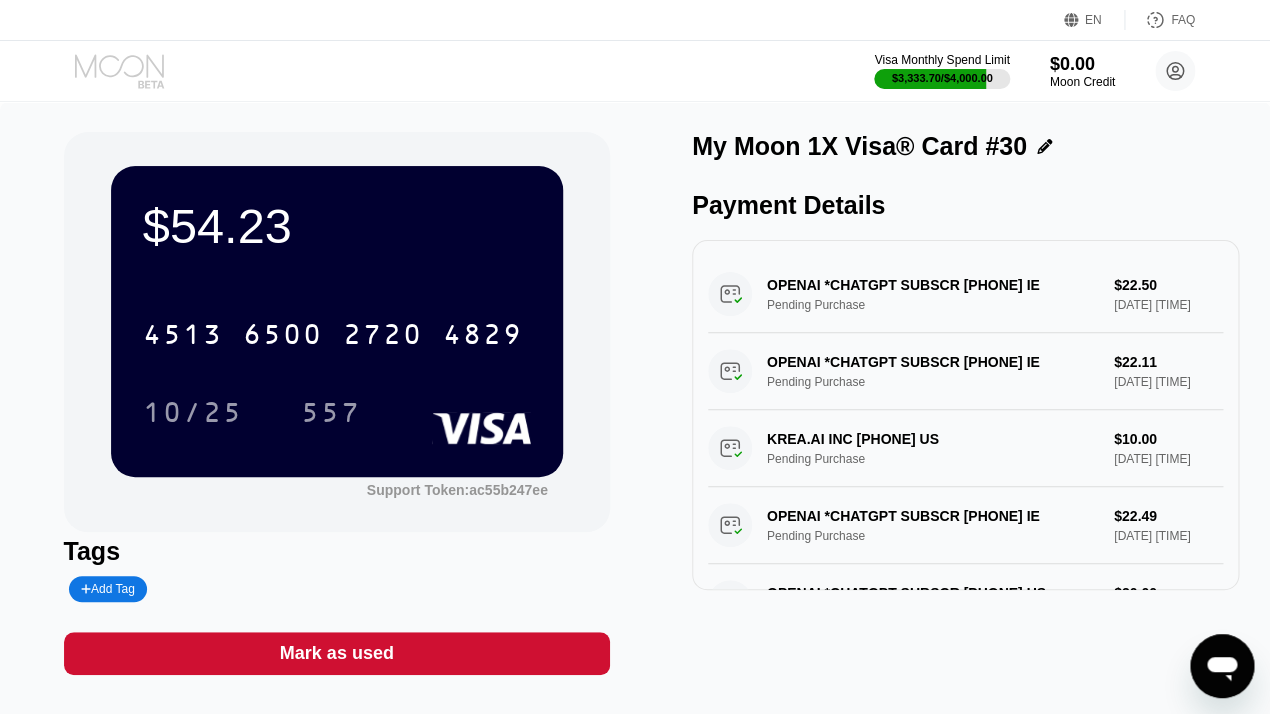 click 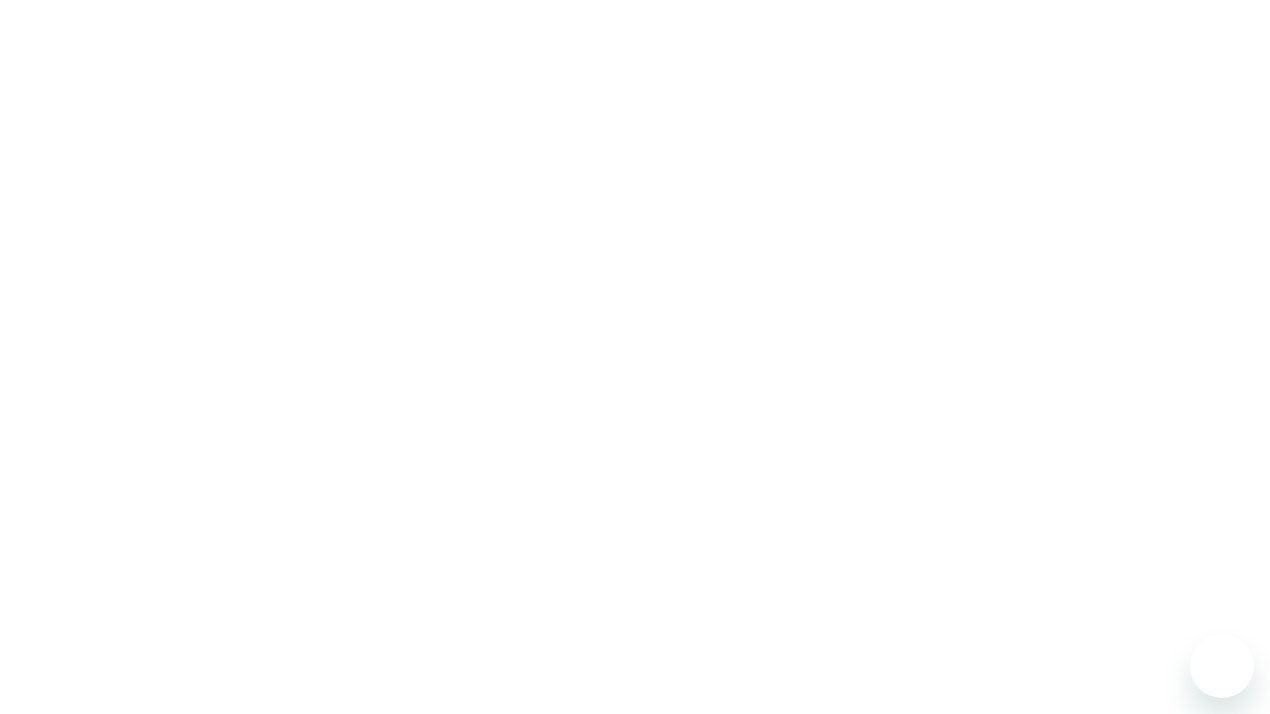 scroll, scrollTop: 0, scrollLeft: 0, axis: both 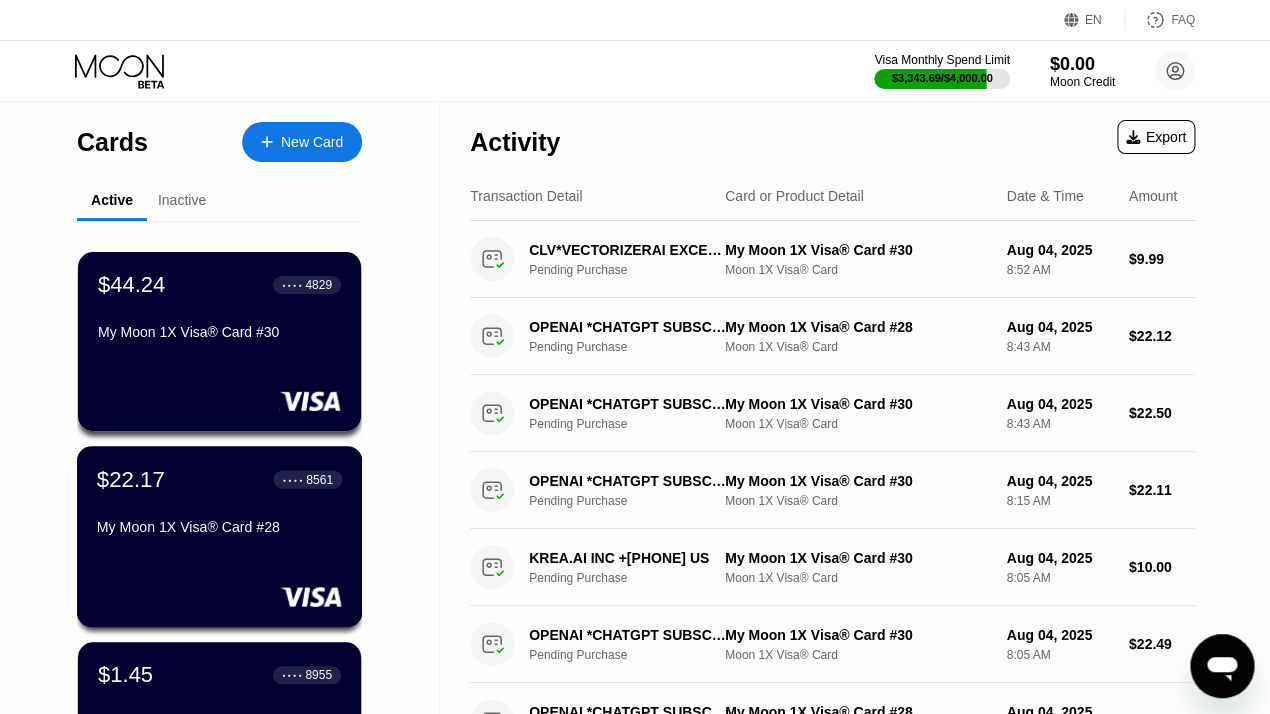 click on "$22.17 ● ● ● ● [CARD_LAST_4] My Moon 1X Visa® Card #28" at bounding box center [219, 504] 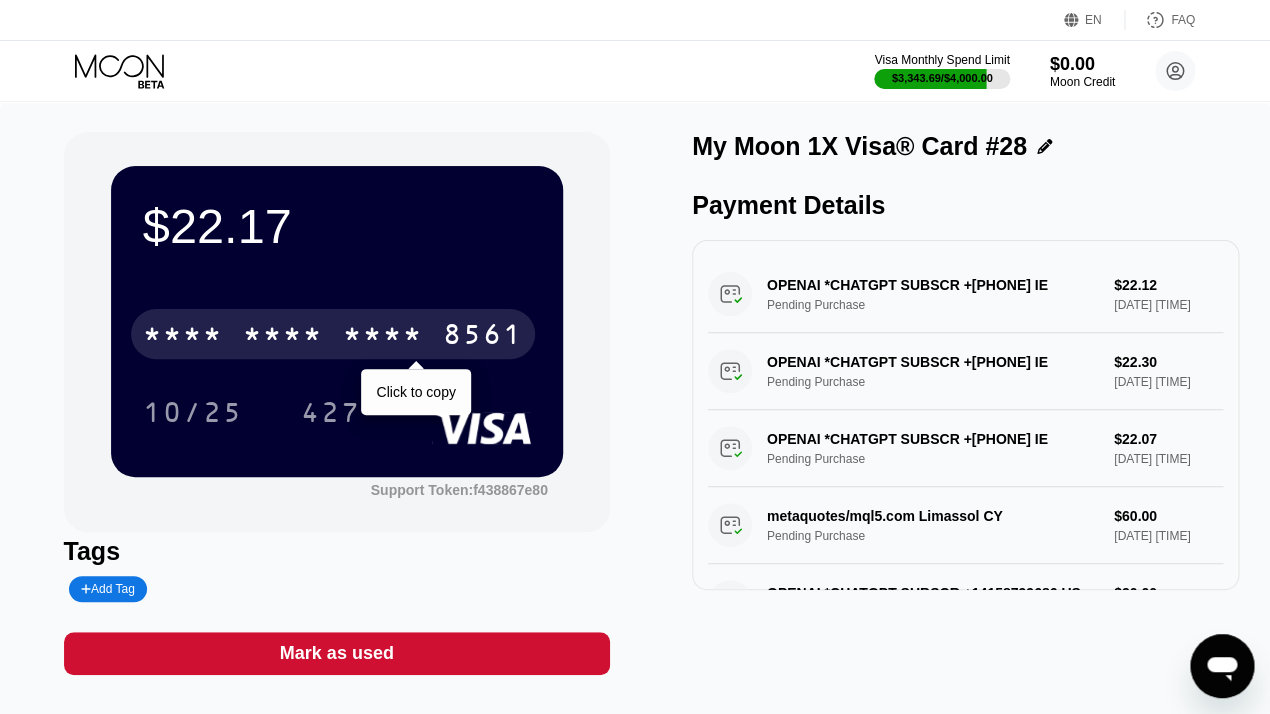 click on "* * * *" at bounding box center (283, 337) 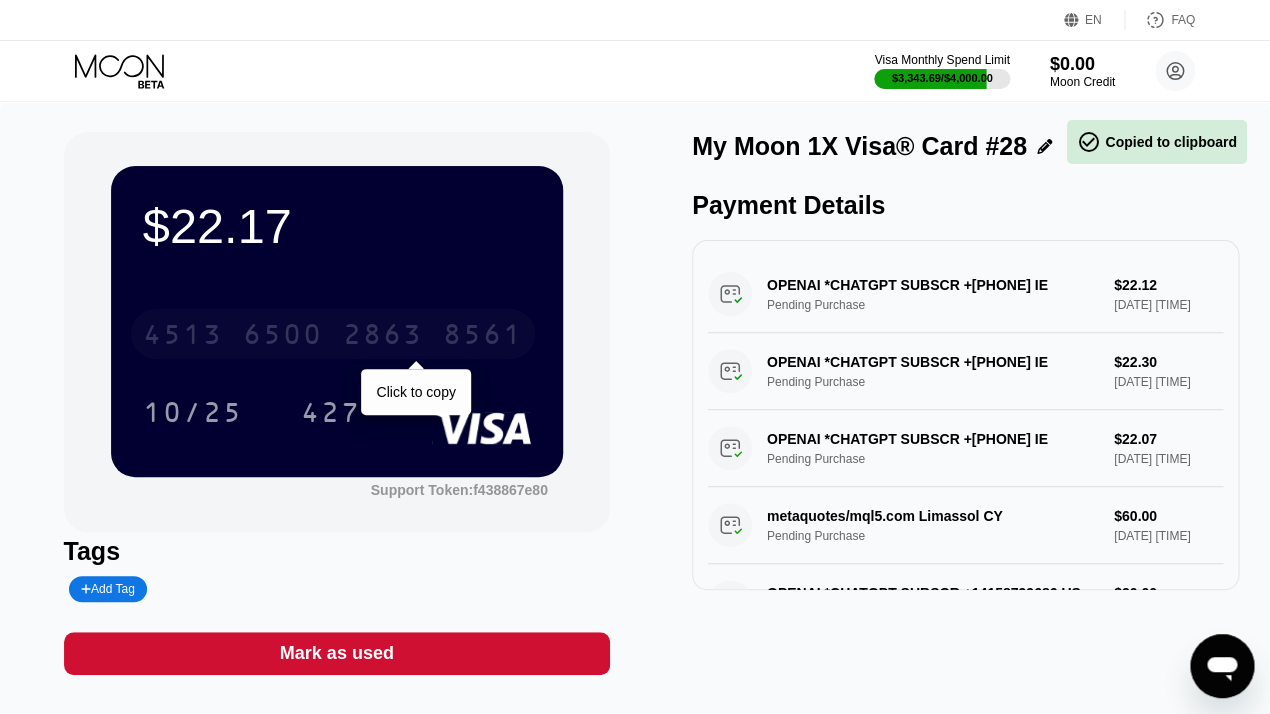 click on "6500" at bounding box center (283, 337) 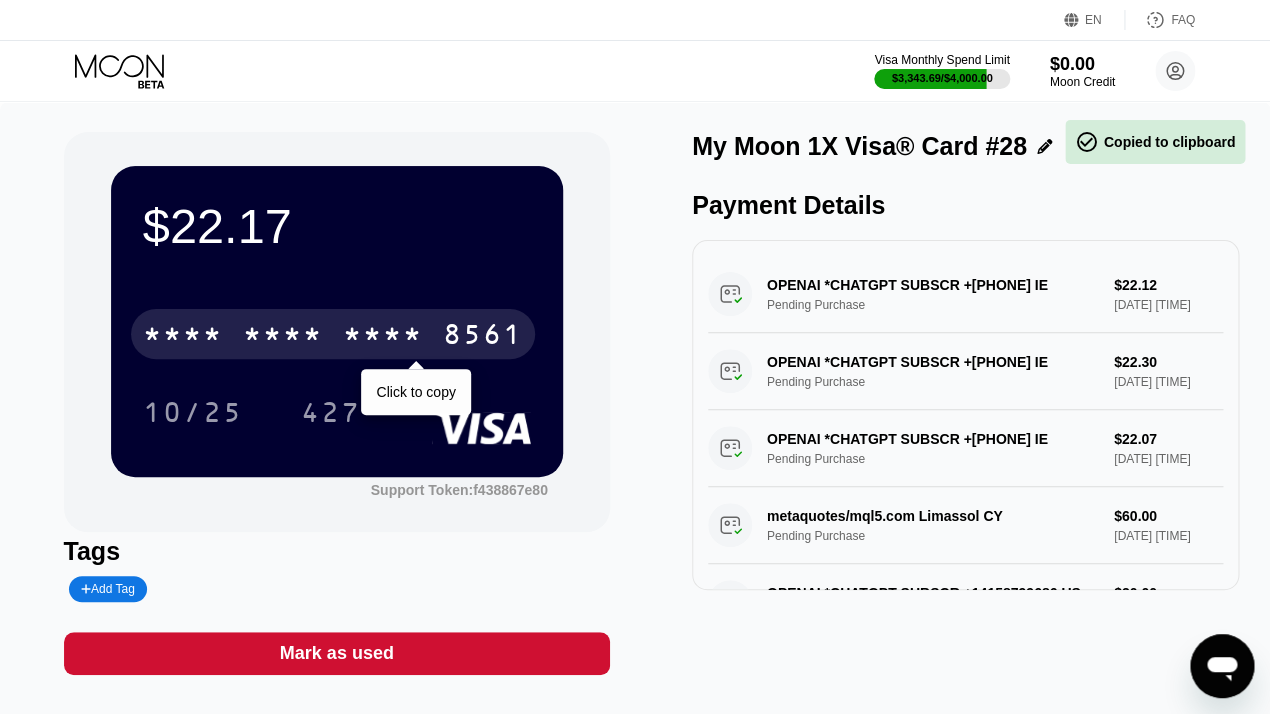 click on "* * * *" at bounding box center (283, 337) 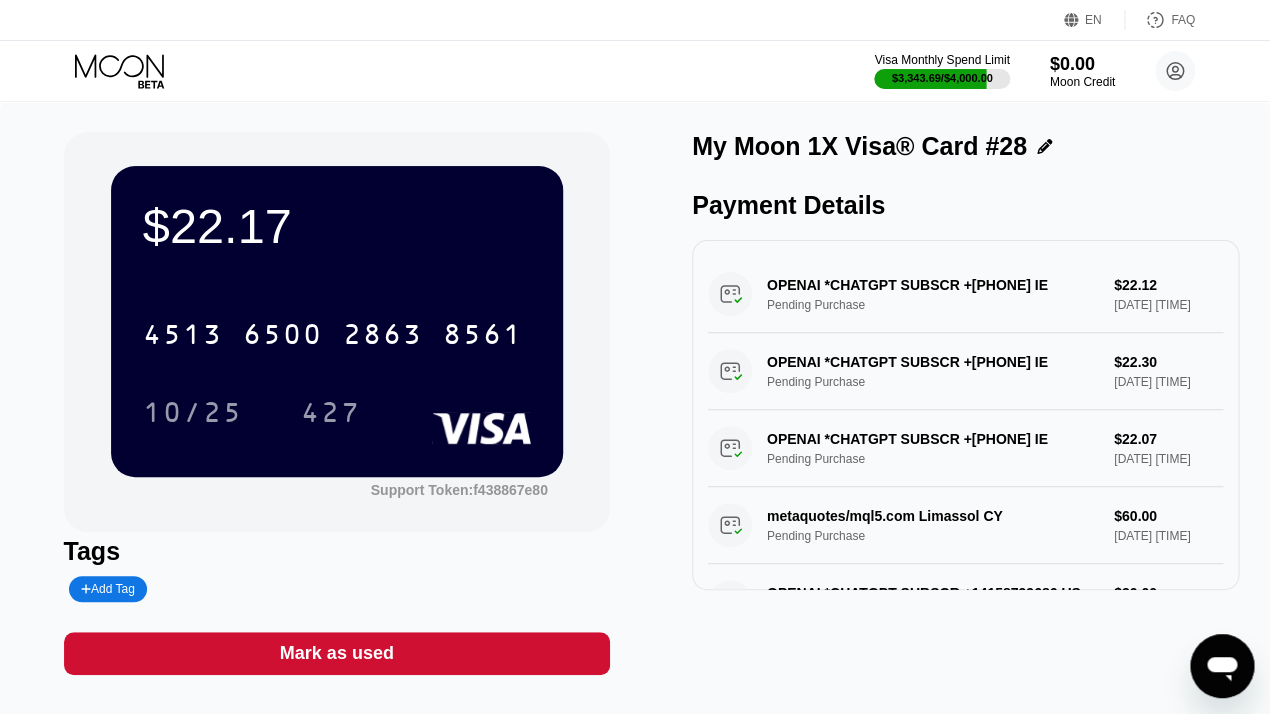 click 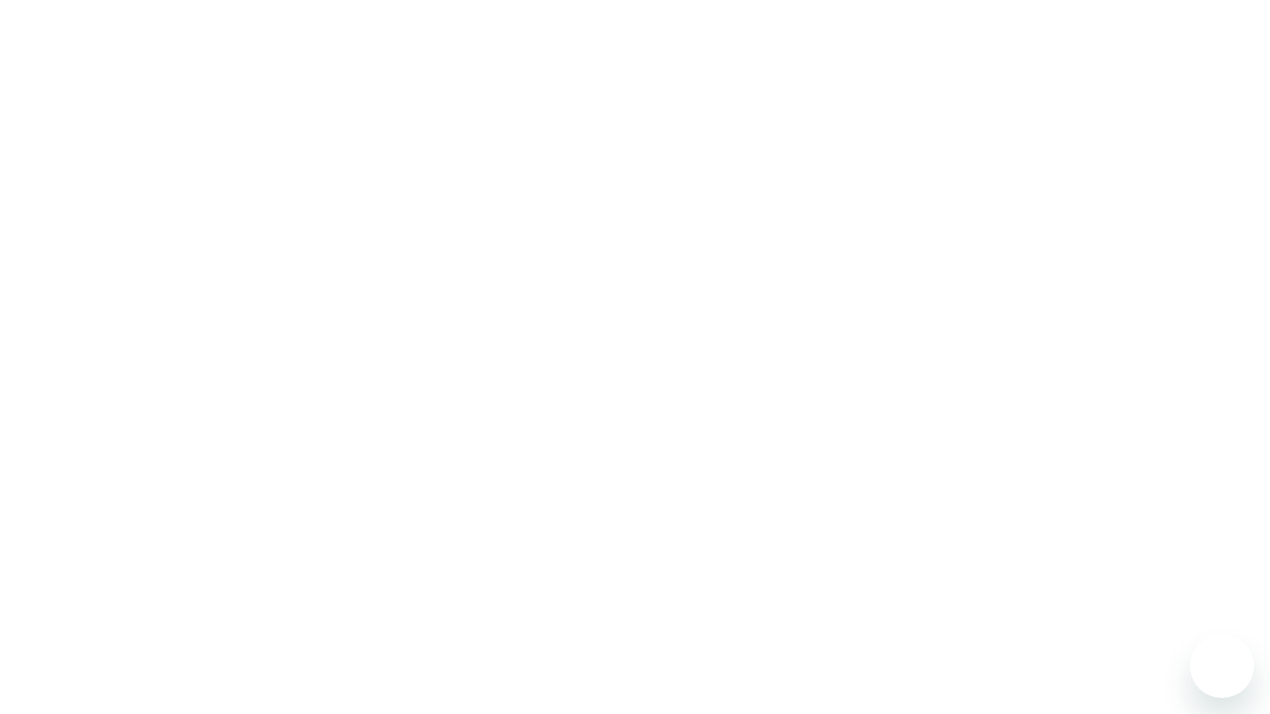 scroll, scrollTop: 0, scrollLeft: 0, axis: both 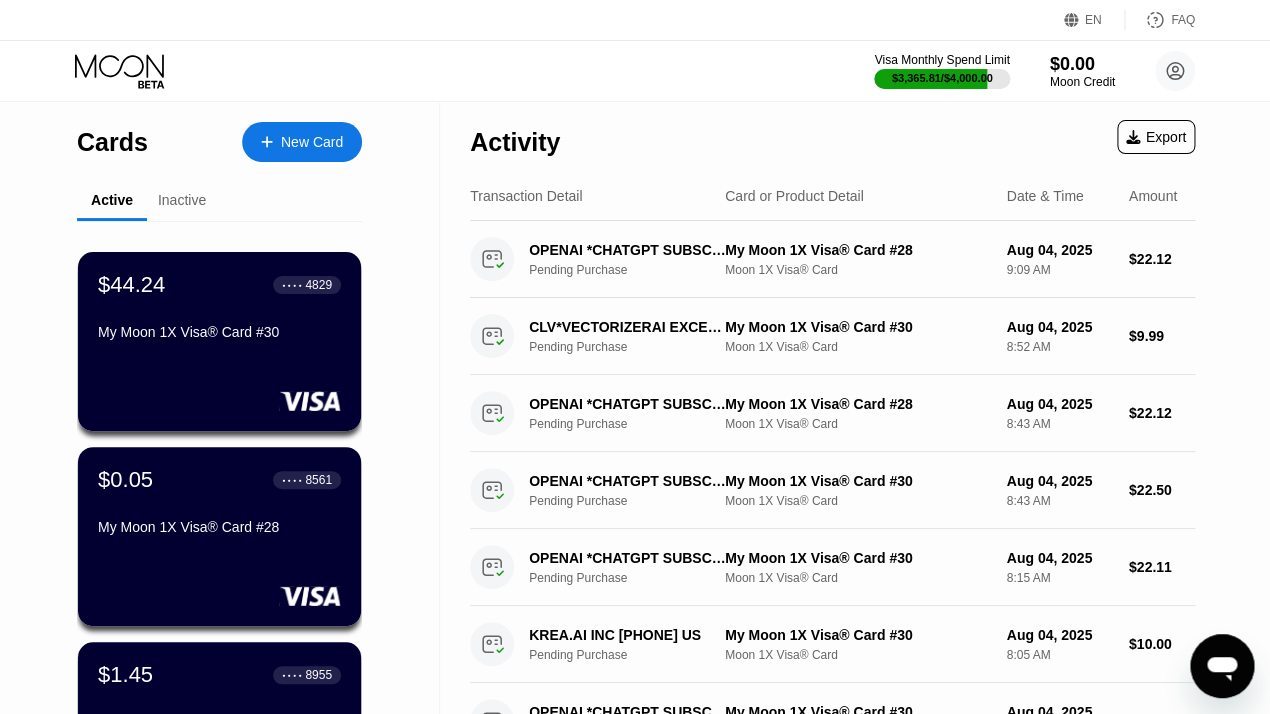 click on "$0.05 ● ● ● ● 8561 My Moon 1X Visa® Card #28" at bounding box center (219, 505) 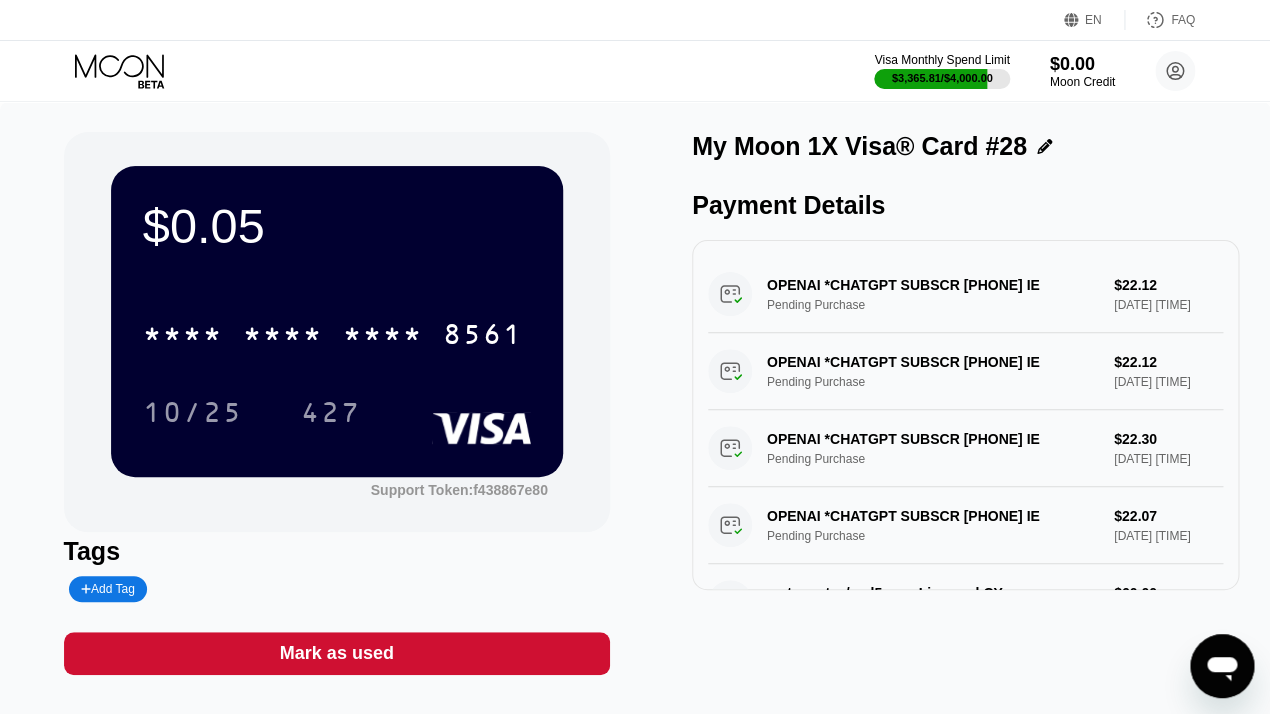 click on "Mark as used" at bounding box center [337, 653] 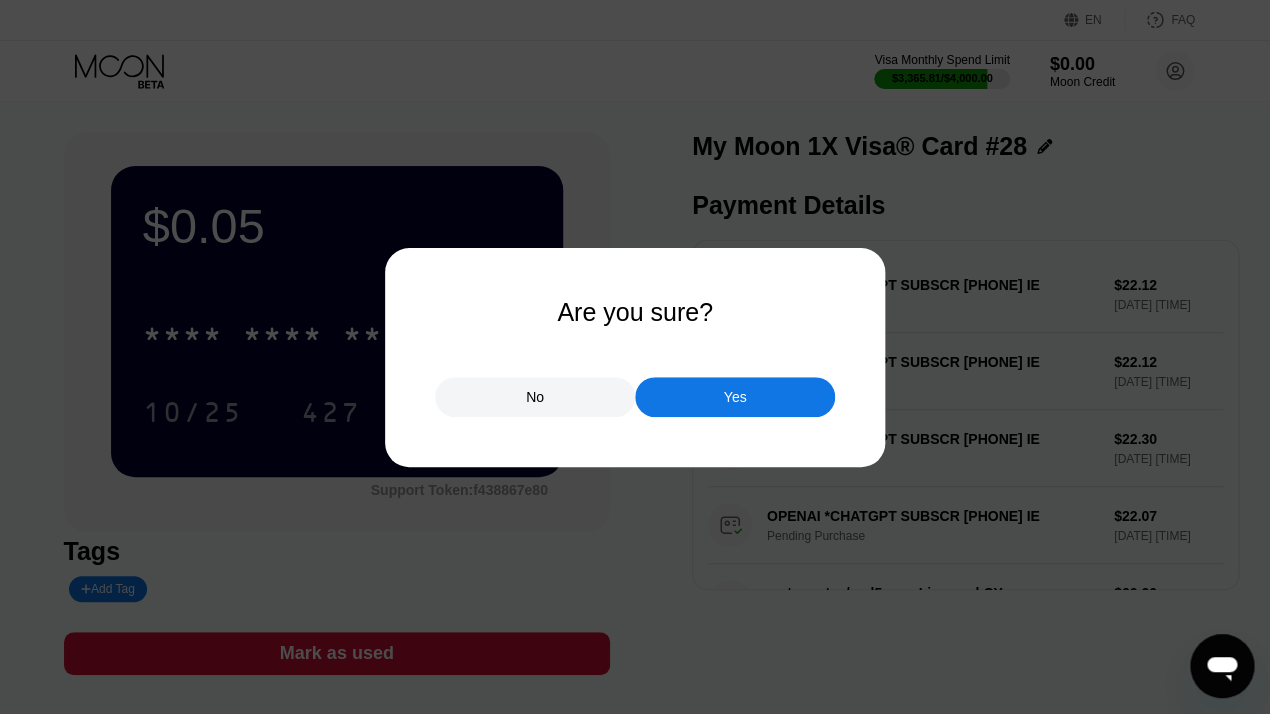 click on "Yes" at bounding box center [735, 397] 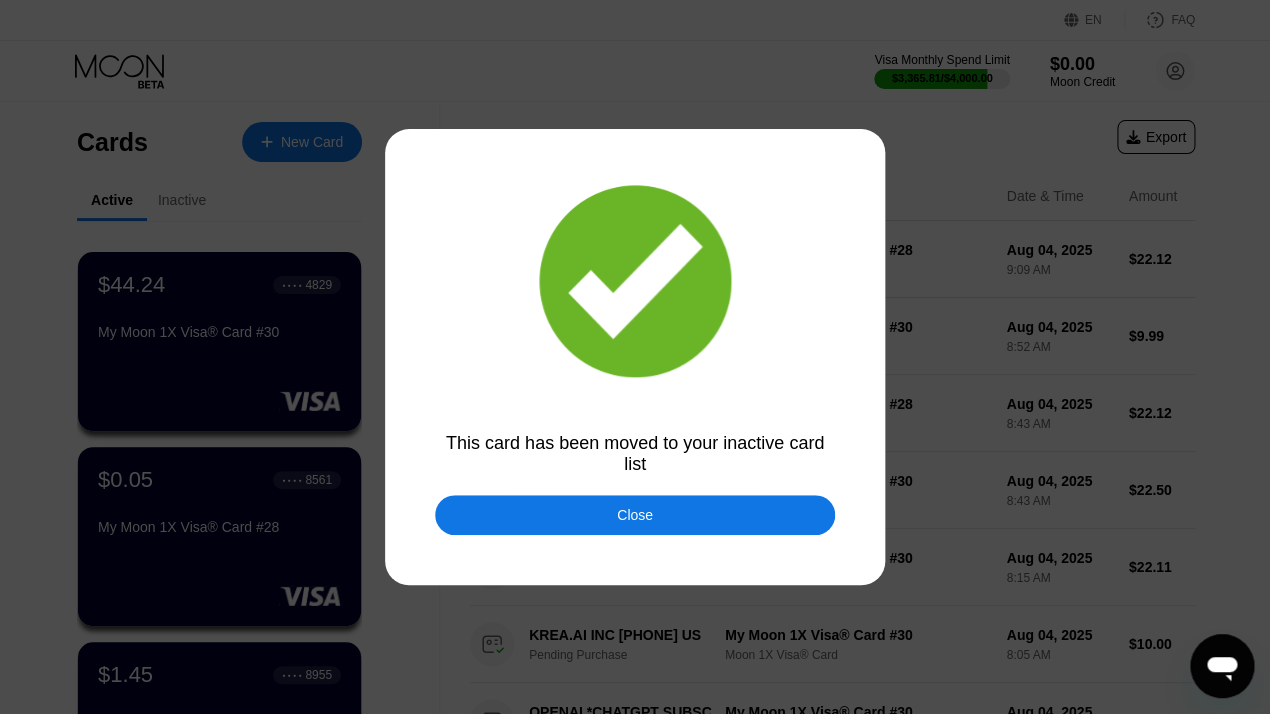 click at bounding box center [635, 357] 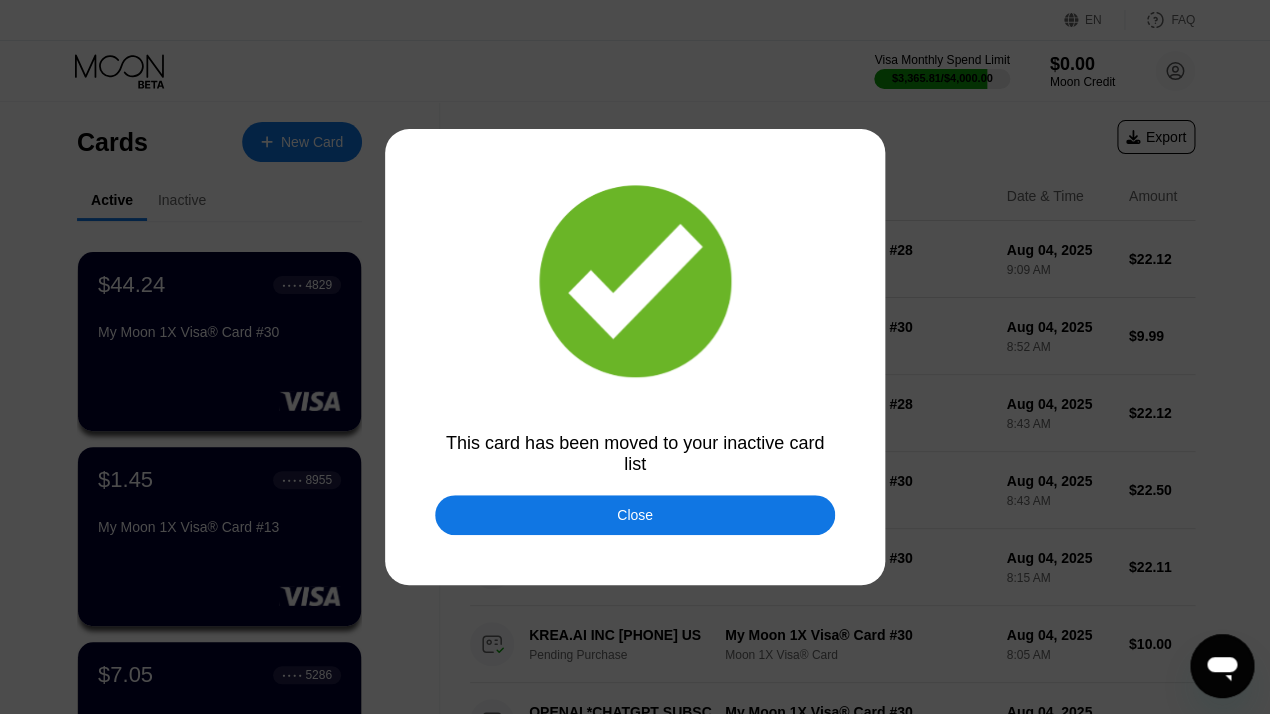 click on "Close" at bounding box center [635, 515] 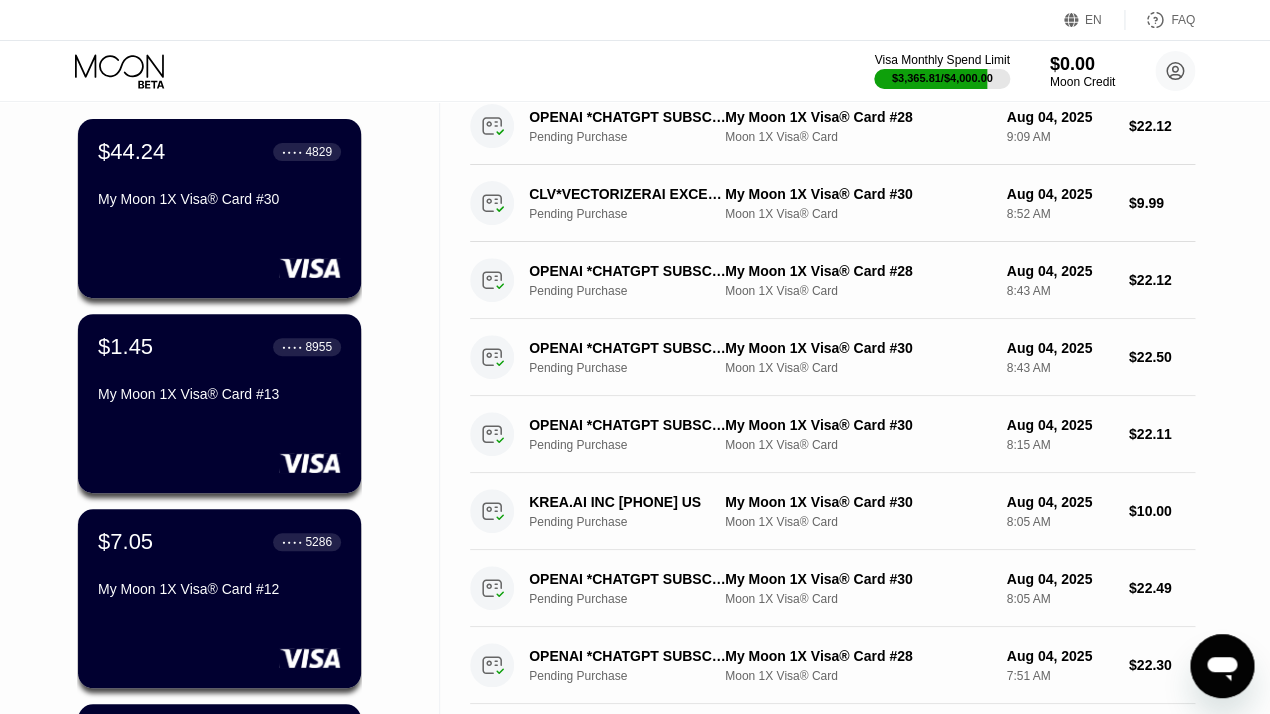 scroll, scrollTop: 0, scrollLeft: 0, axis: both 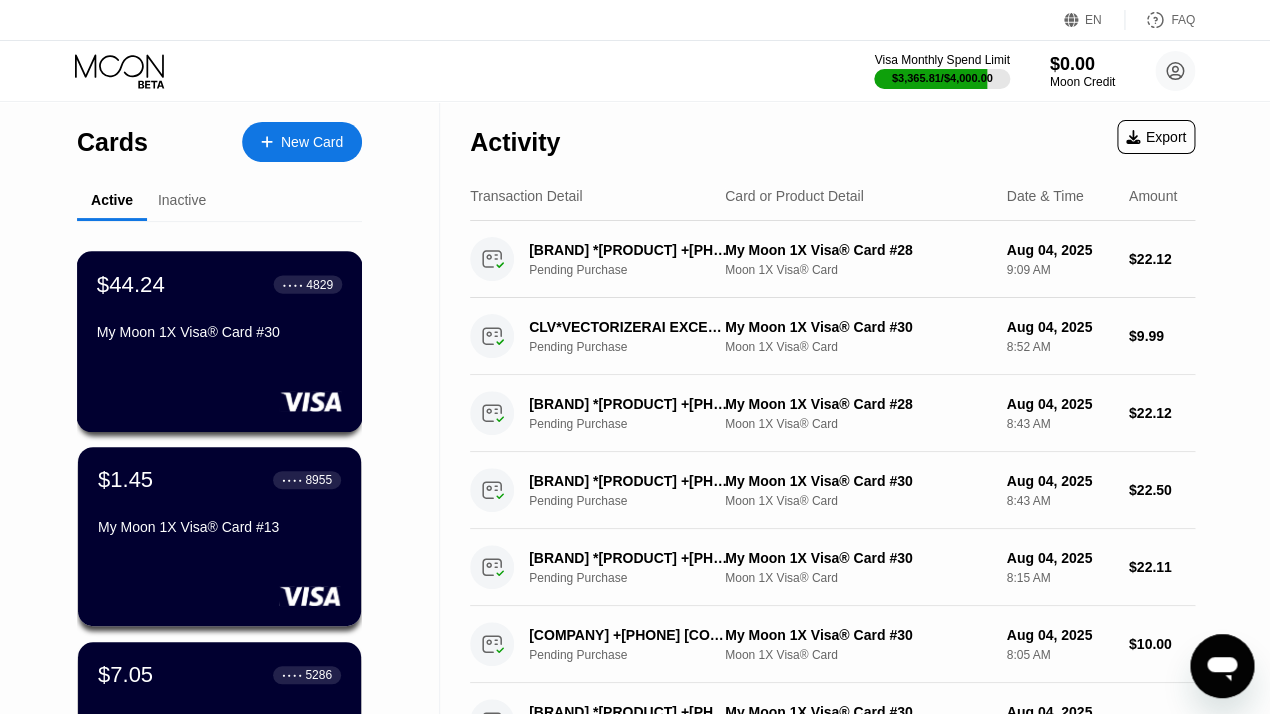 click on "$[PRICE] ● ● ● ● [CARD_NUMBER] [BRAND] [CARD_TYPE]® Card #[NUMBER]" at bounding box center [220, 341] 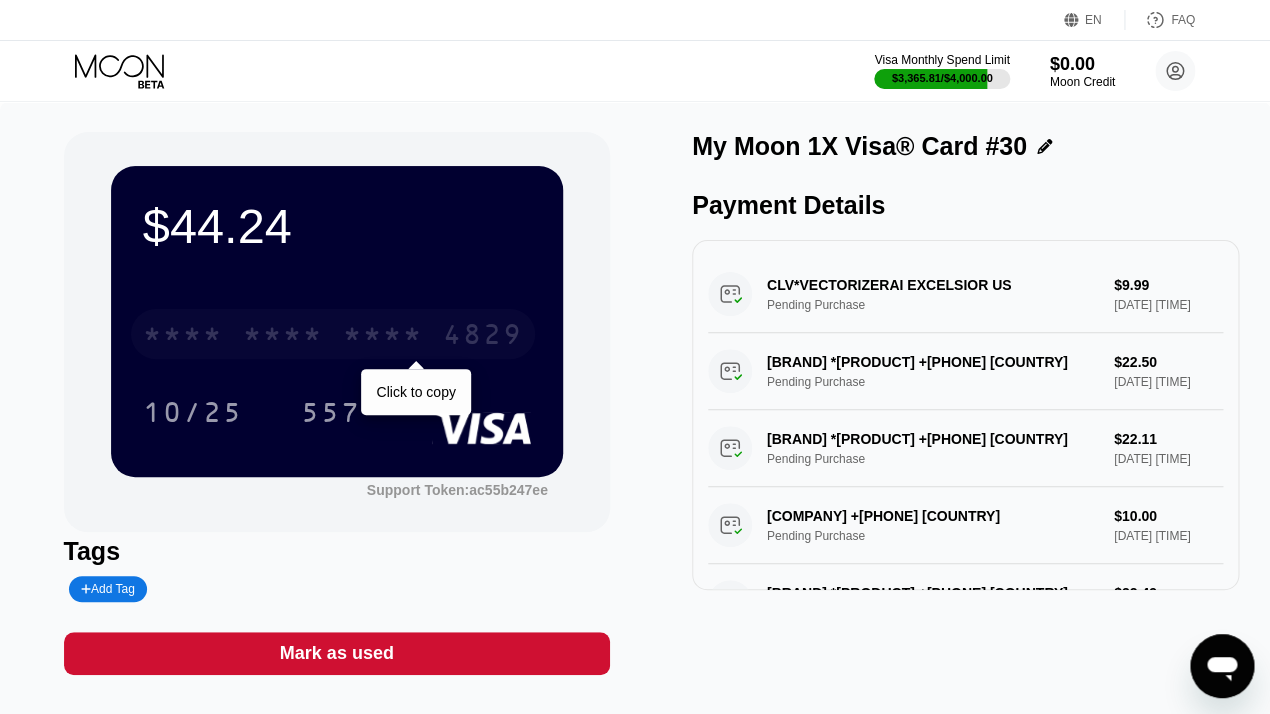 click on "* * * *" at bounding box center [383, 337] 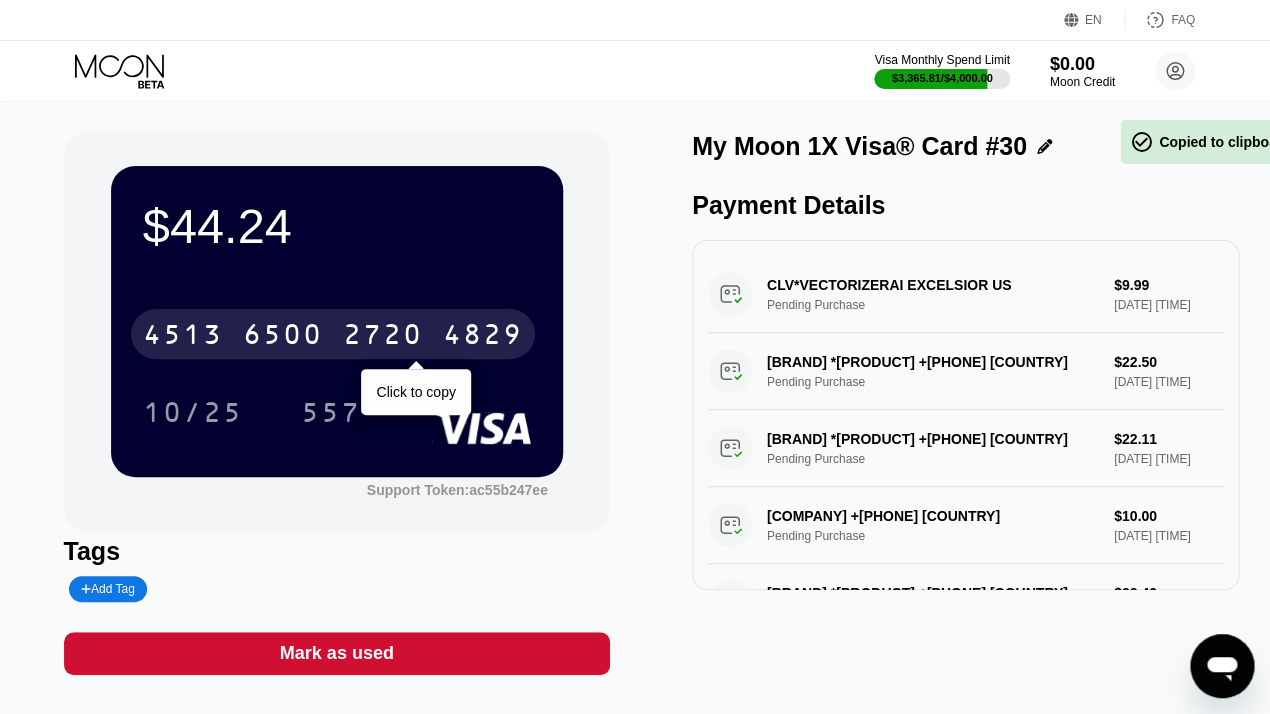 click on "2720" at bounding box center (383, 337) 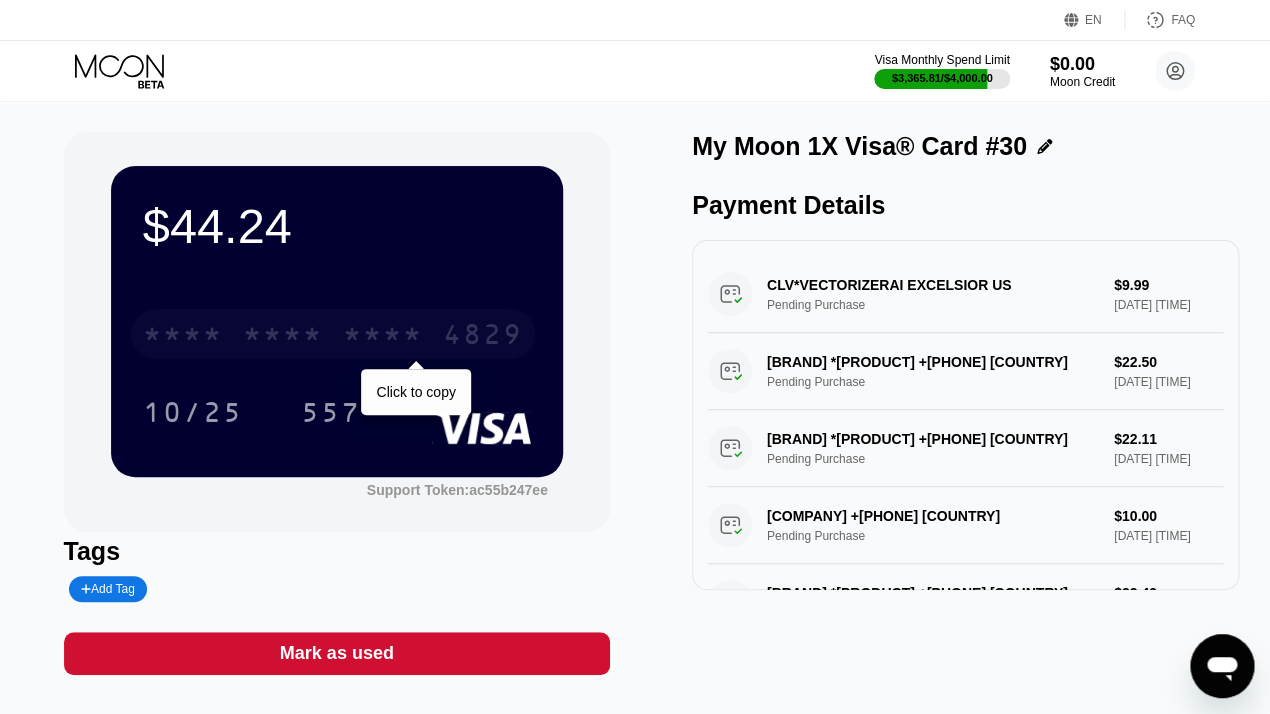 click on "* * * * * * * * * * * * 4829" at bounding box center [333, 334] 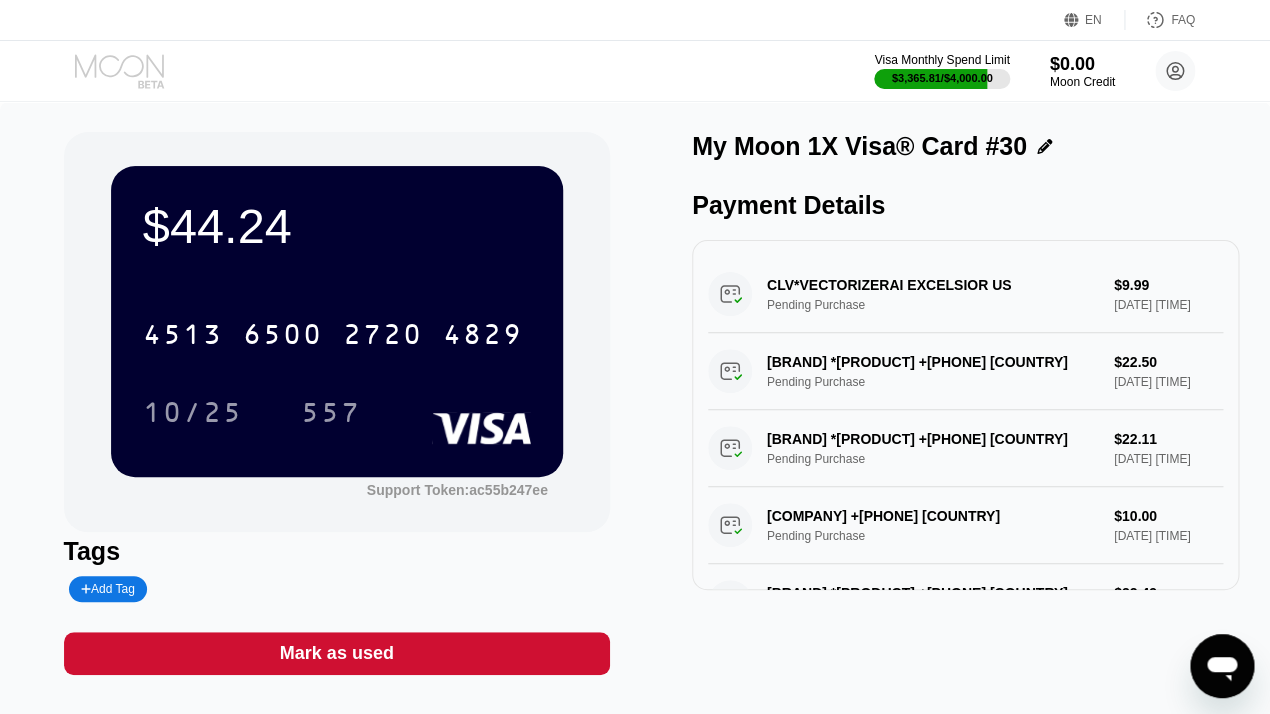 click 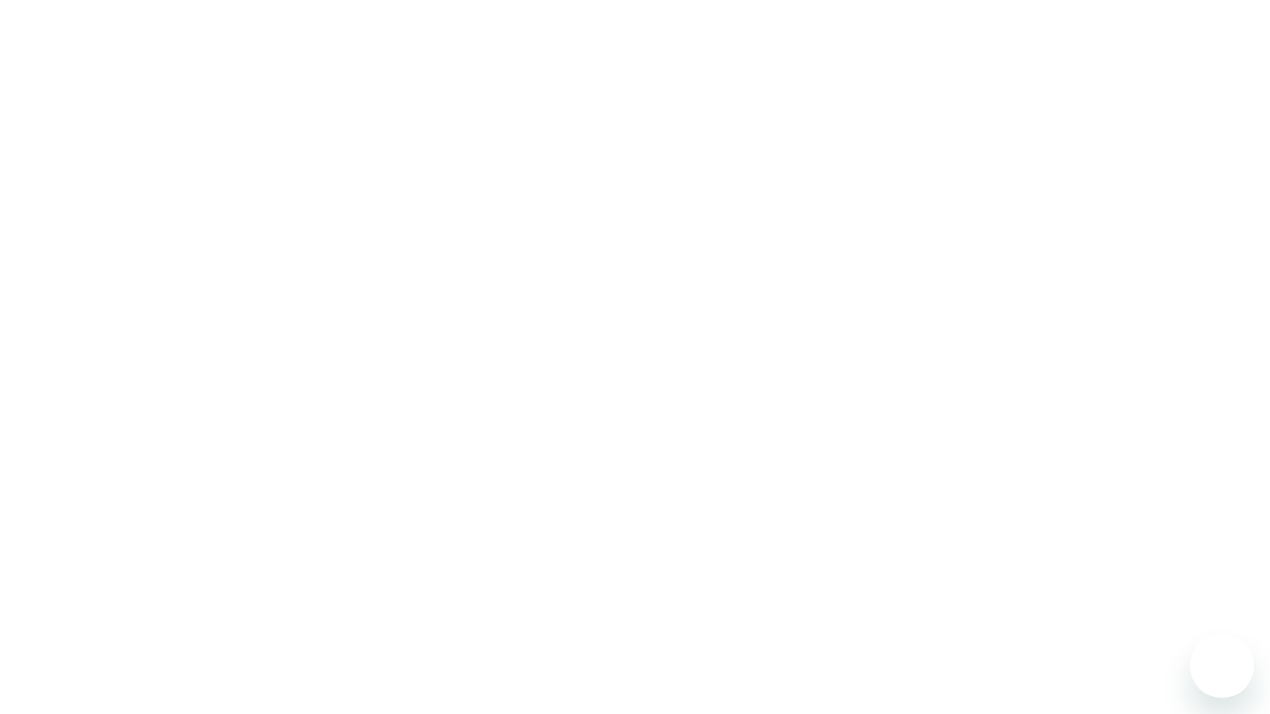 scroll, scrollTop: 0, scrollLeft: 0, axis: both 